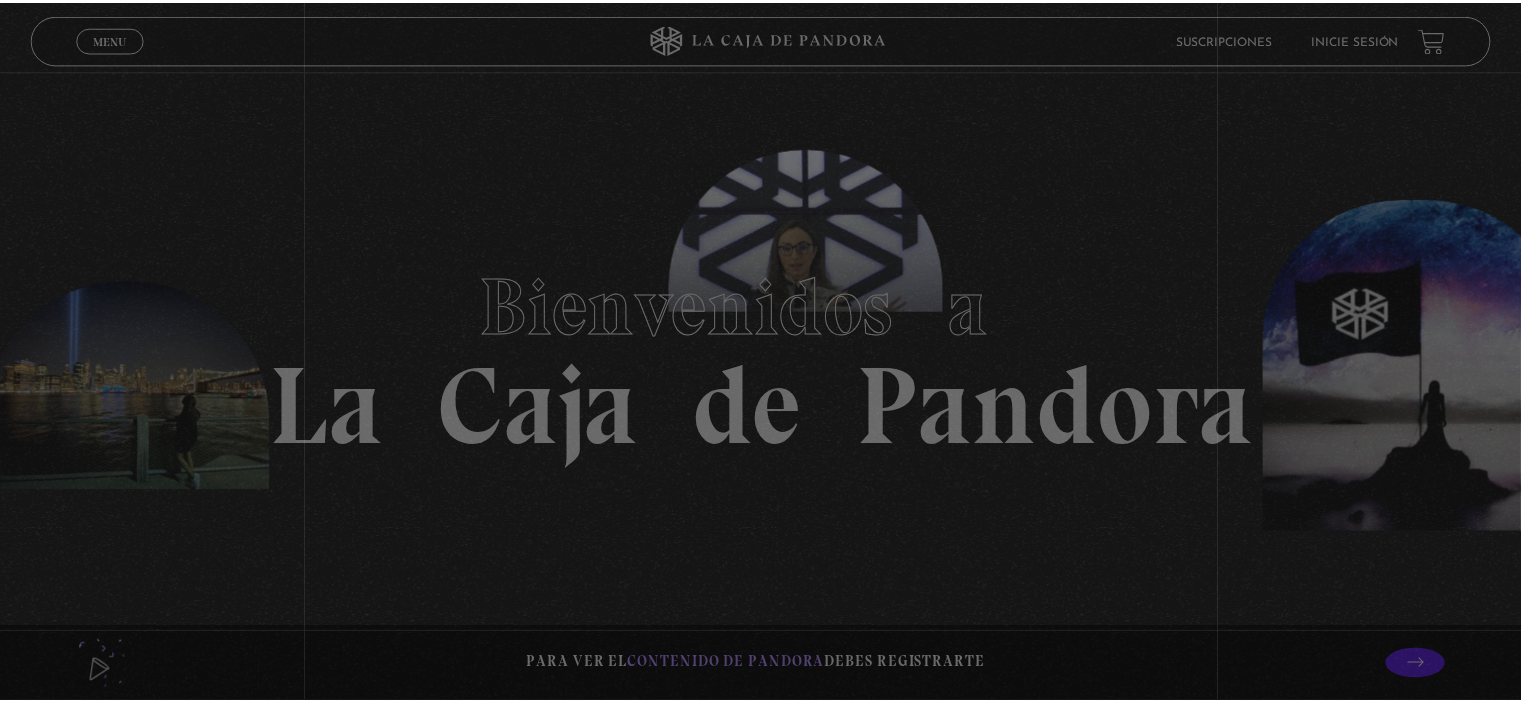 scroll, scrollTop: 0, scrollLeft: 0, axis: both 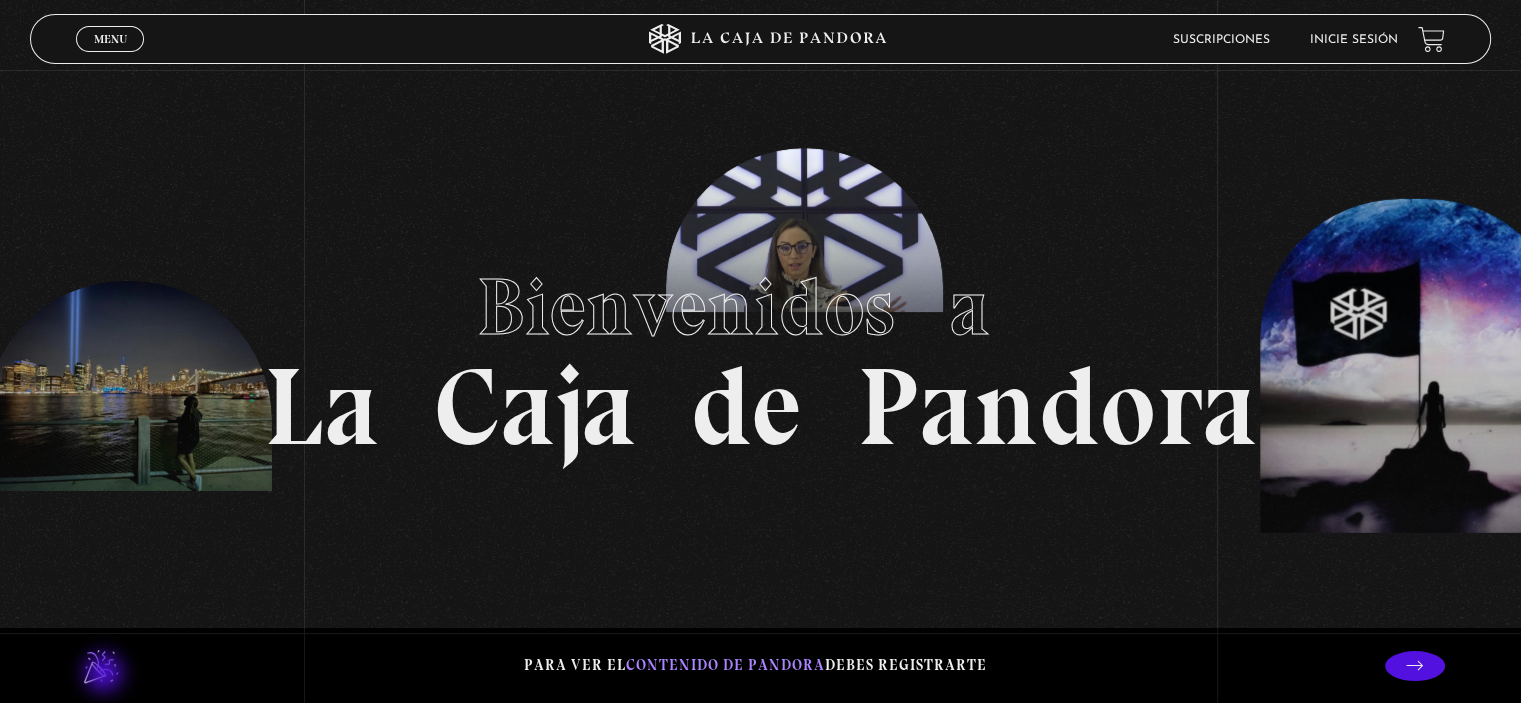 click at bounding box center [101, 666] 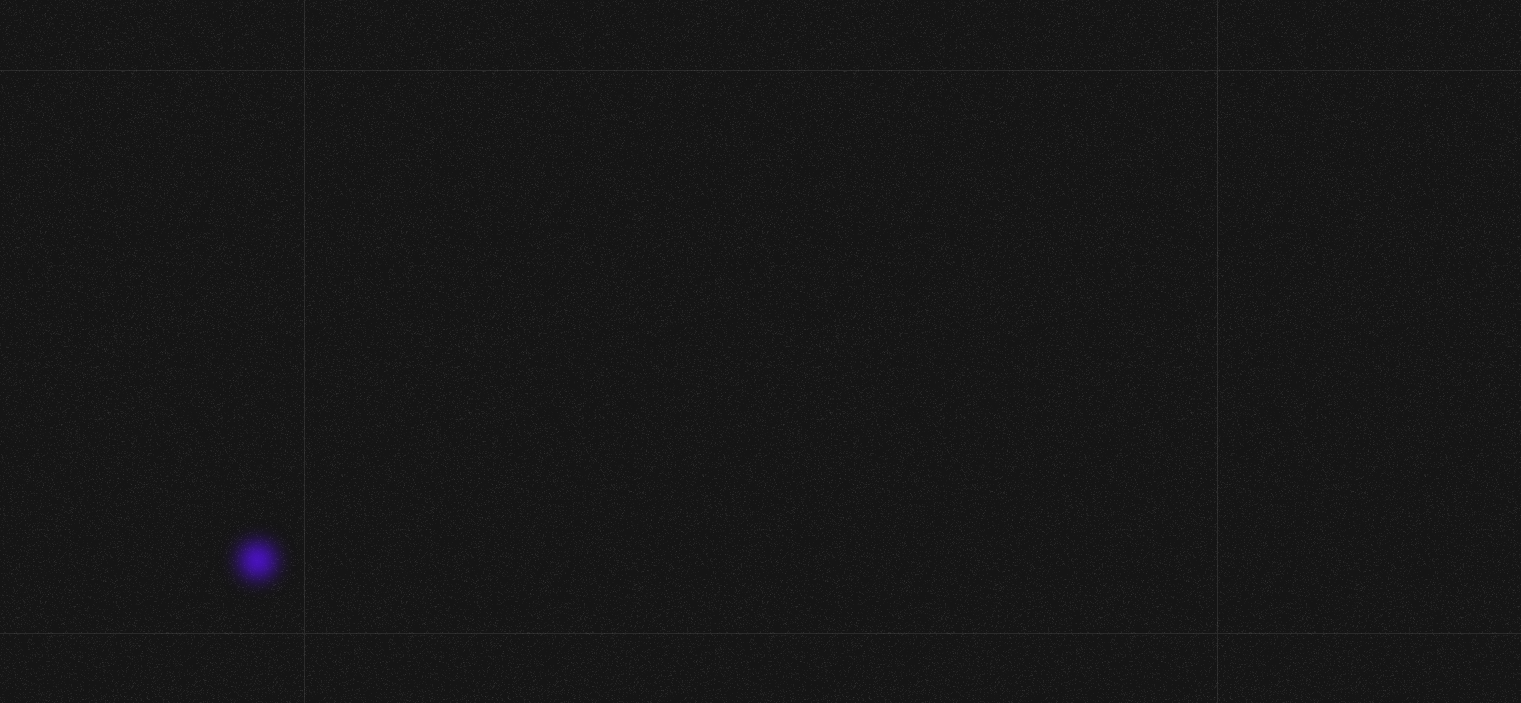 scroll, scrollTop: 0, scrollLeft: 0, axis: both 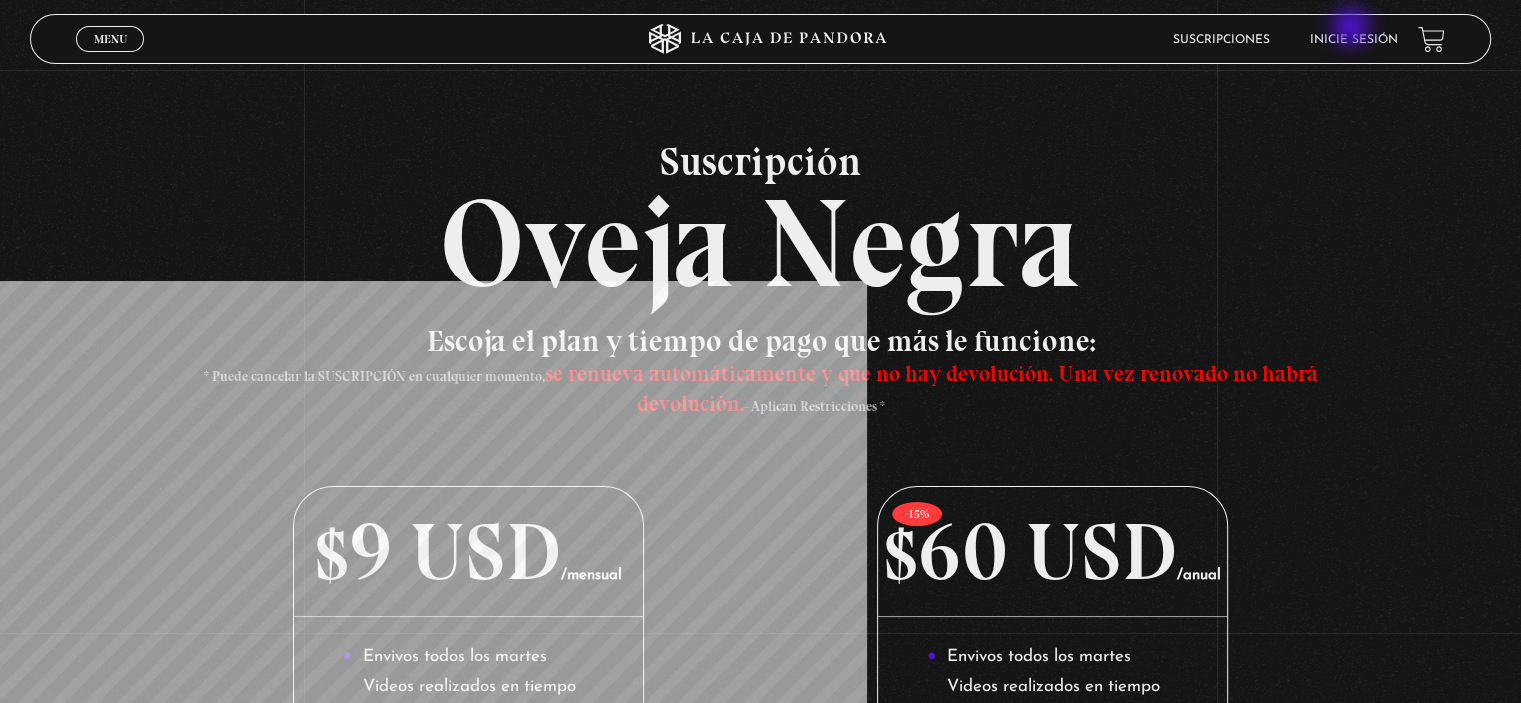 click on "Inicie sesión" at bounding box center [1354, 39] 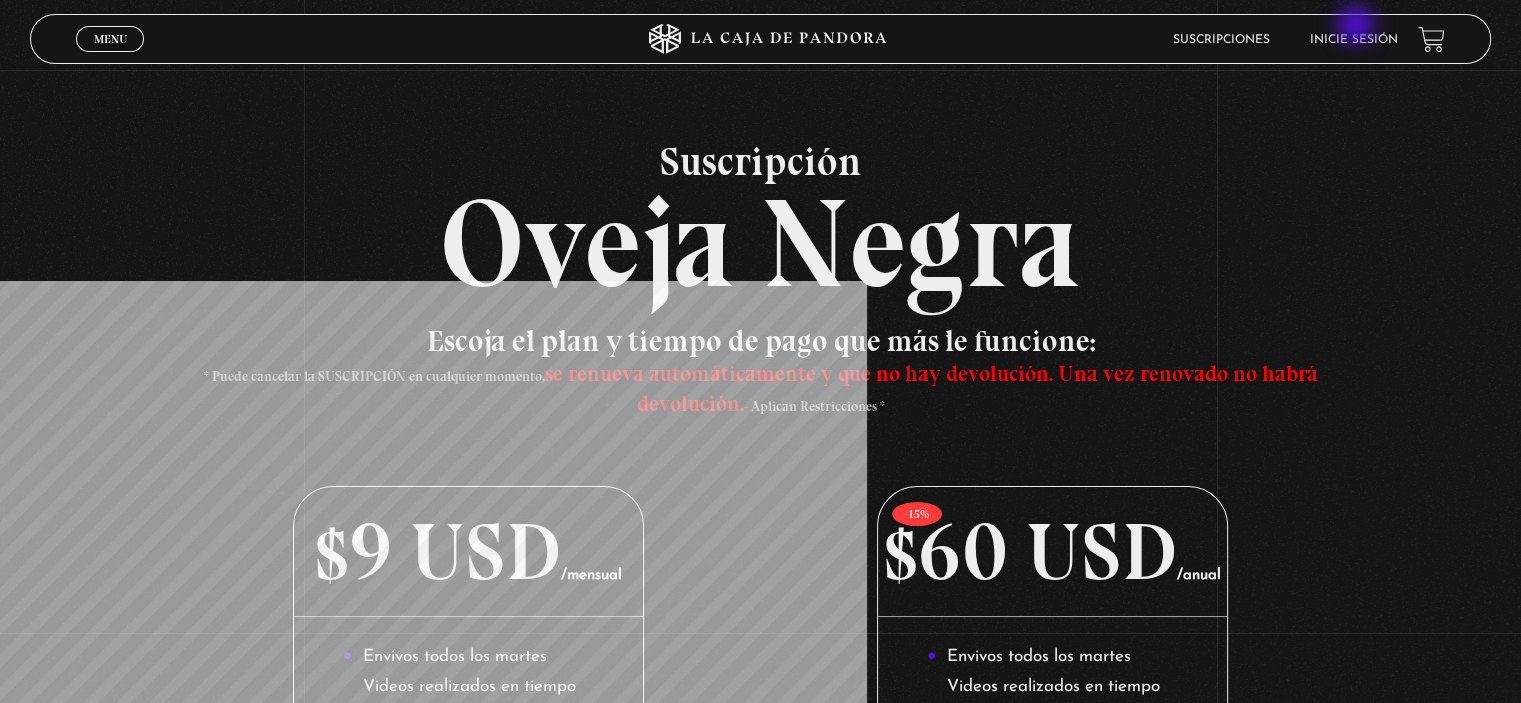 click on "Inicie sesión" at bounding box center (1354, 39) 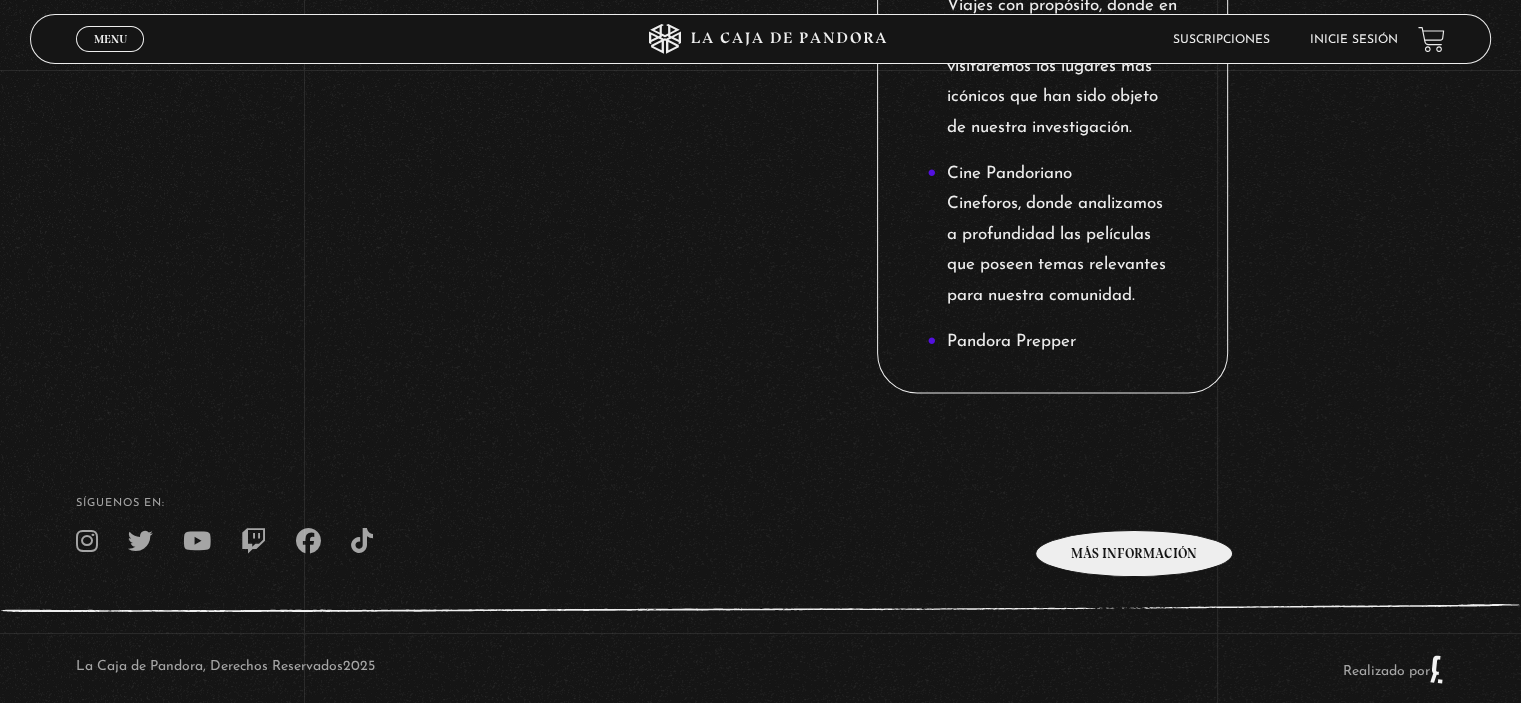 scroll, scrollTop: 2728, scrollLeft: 0, axis: vertical 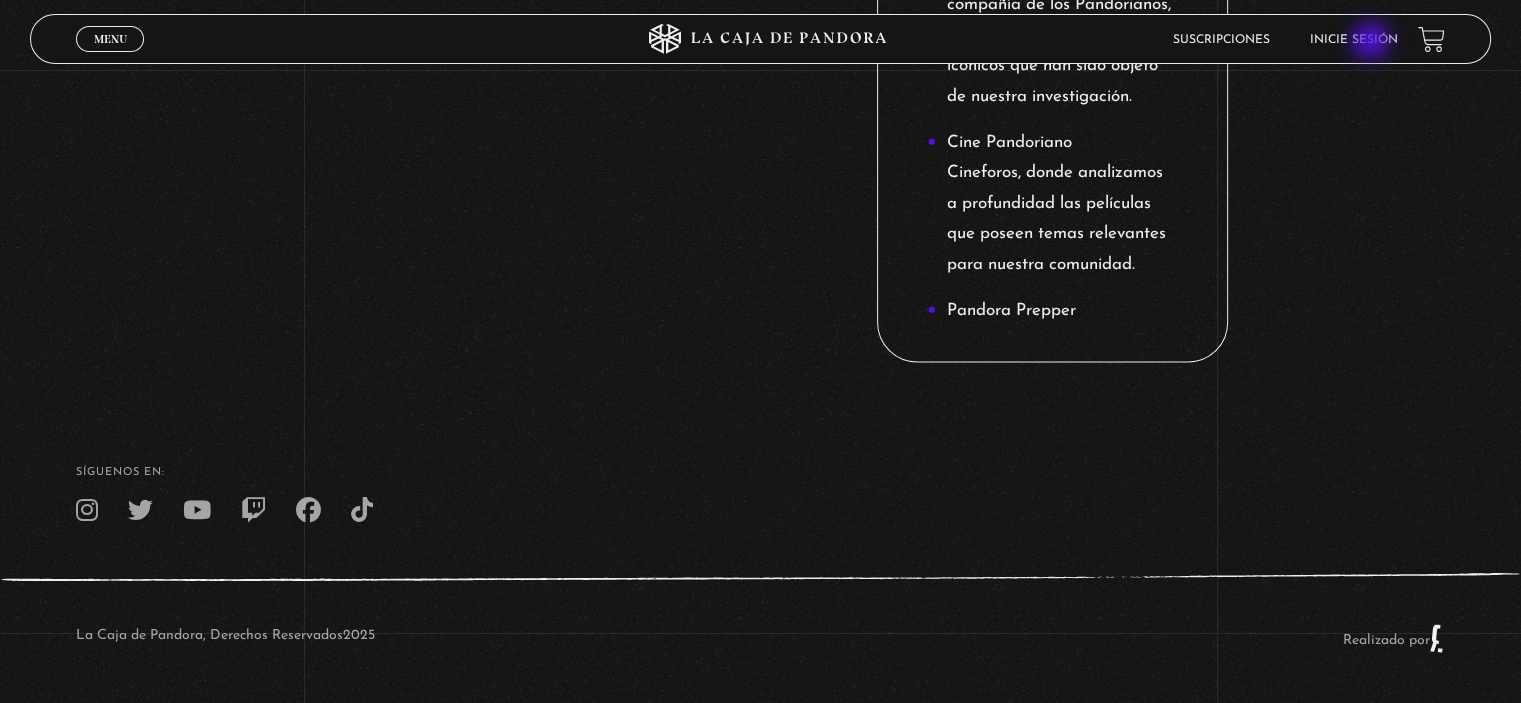 click on "Inicie sesión" at bounding box center (1354, 40) 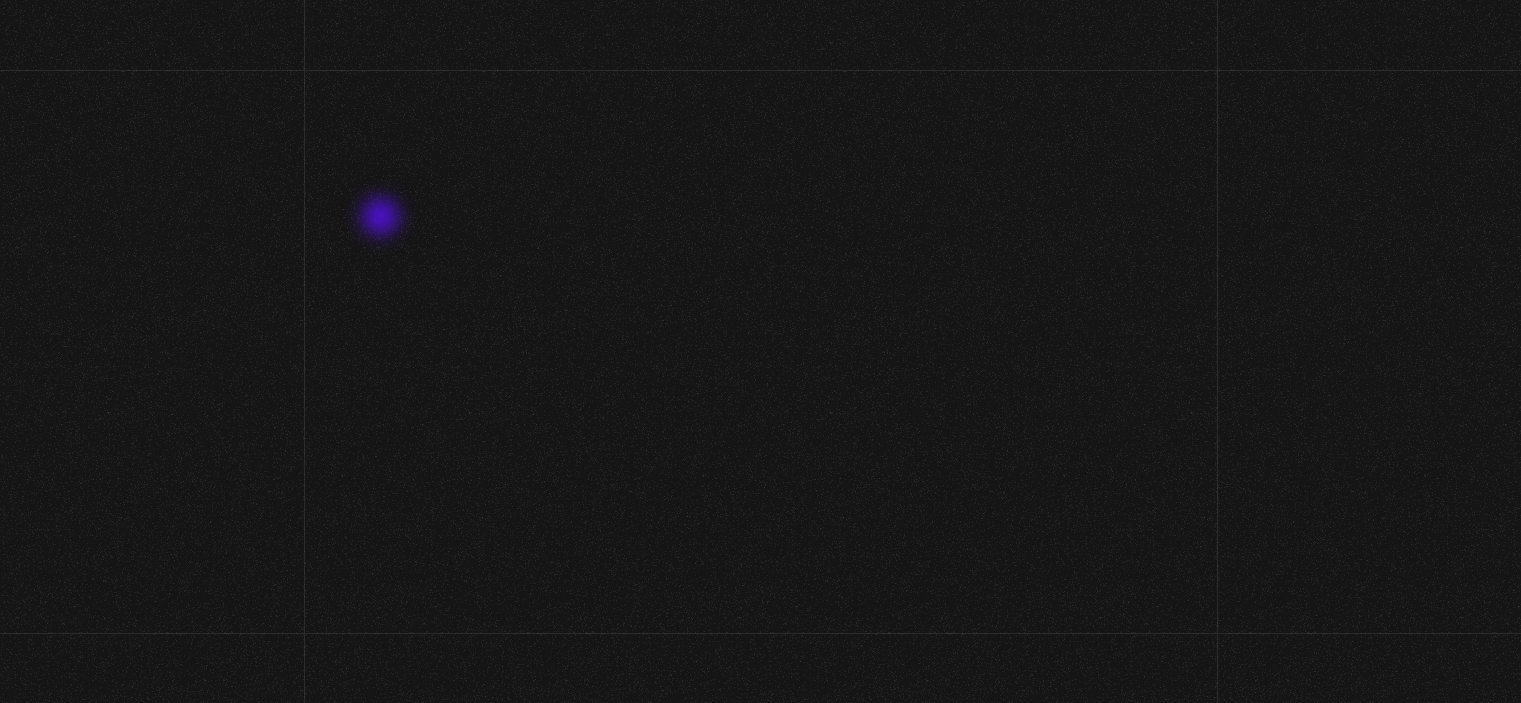 scroll, scrollTop: 0, scrollLeft: 0, axis: both 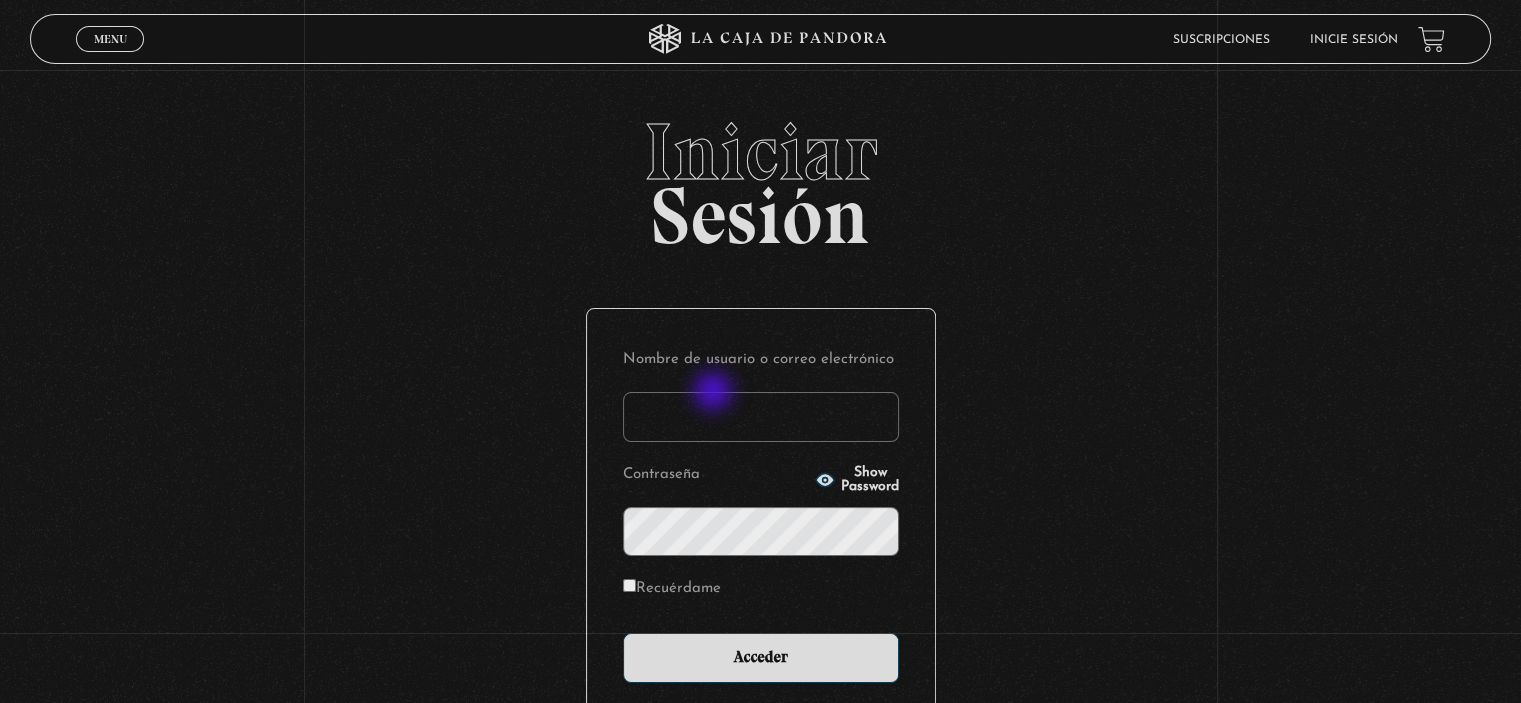 click on "Nombre de usuario o correo electrónico" at bounding box center (761, 417) 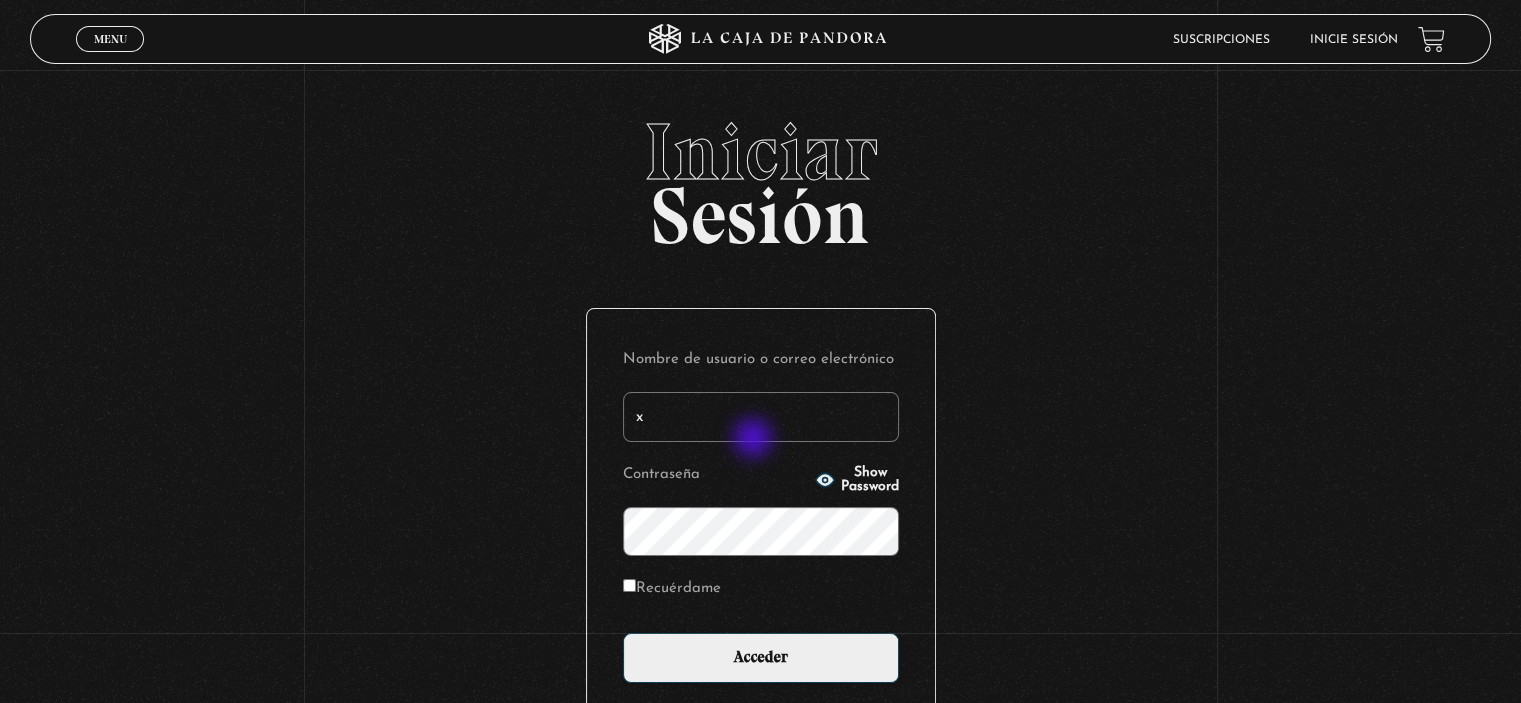 type on "xmontp_23@hotmail.com" 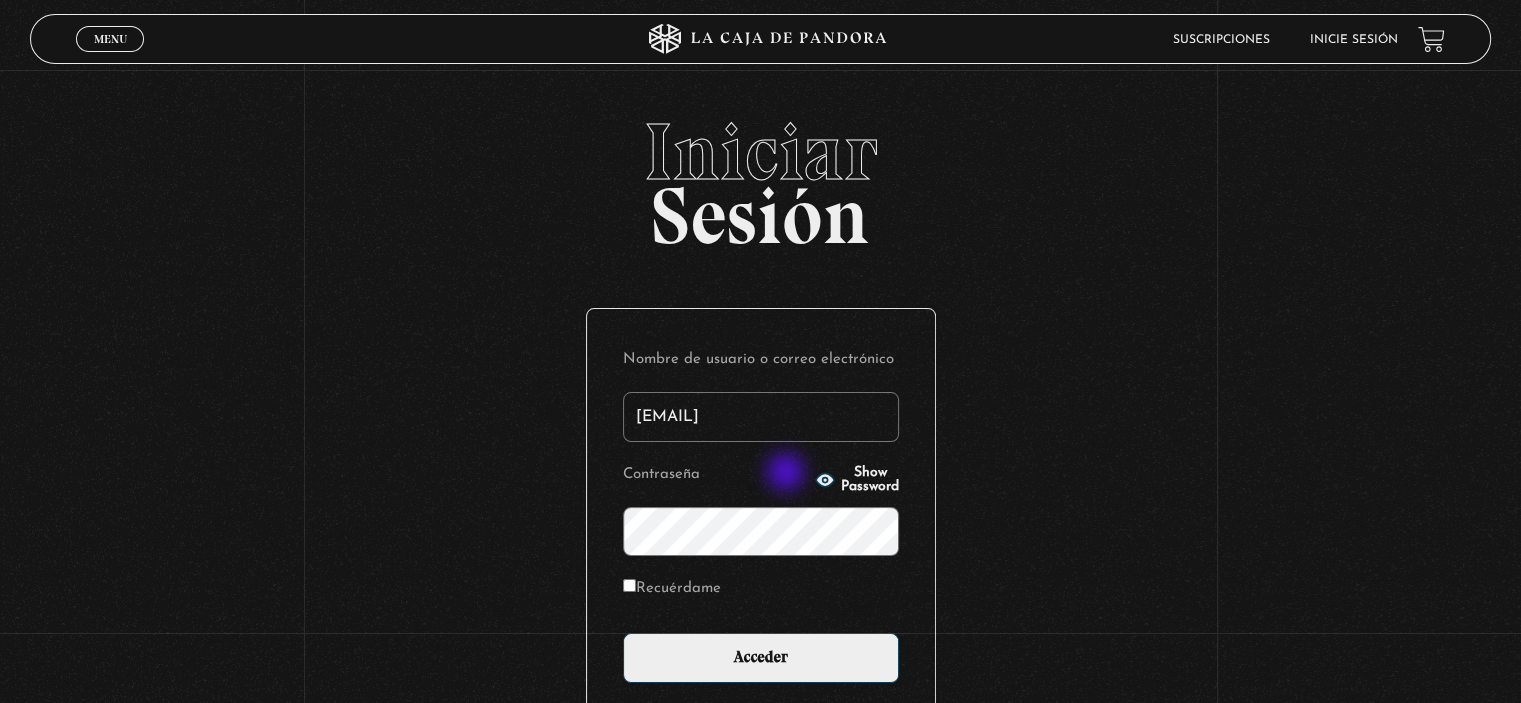 click 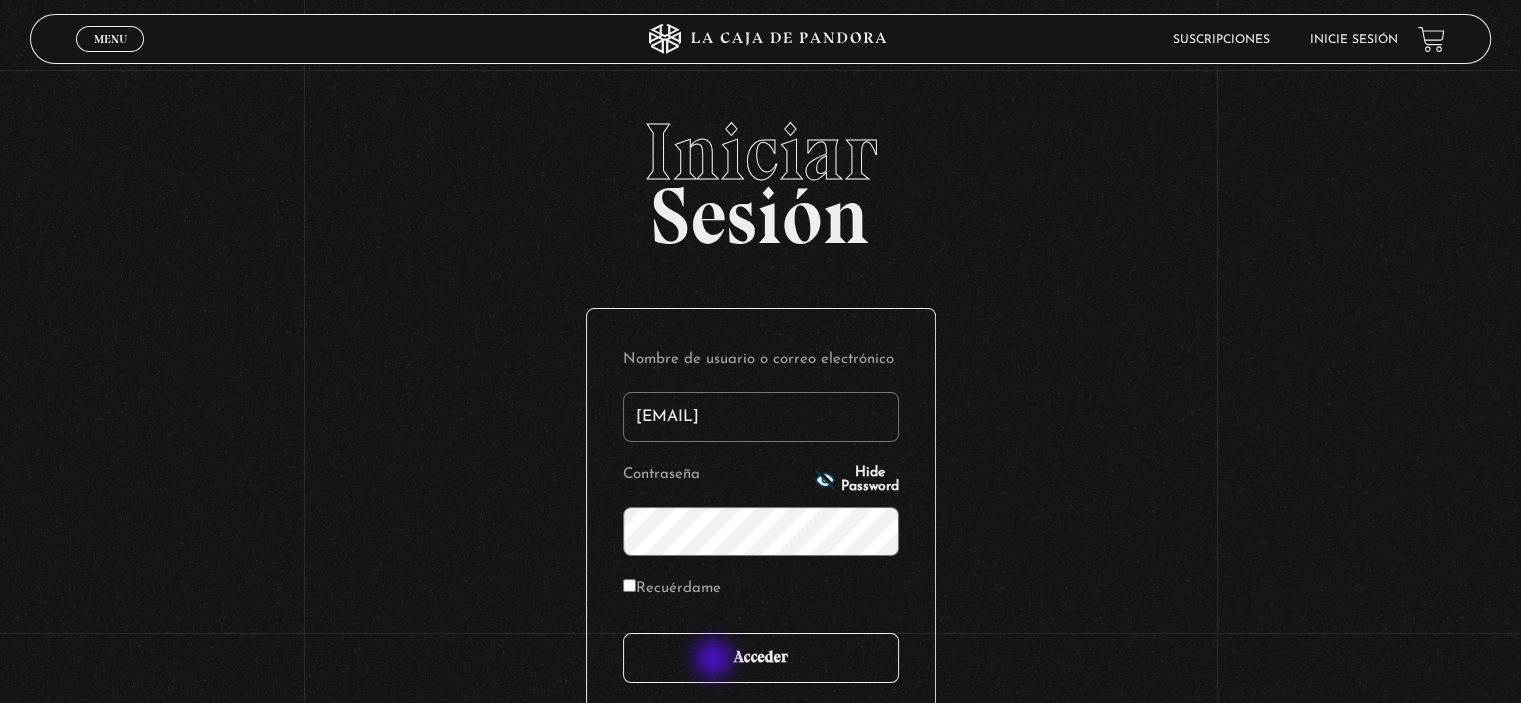 click on "Acceder" at bounding box center [761, 658] 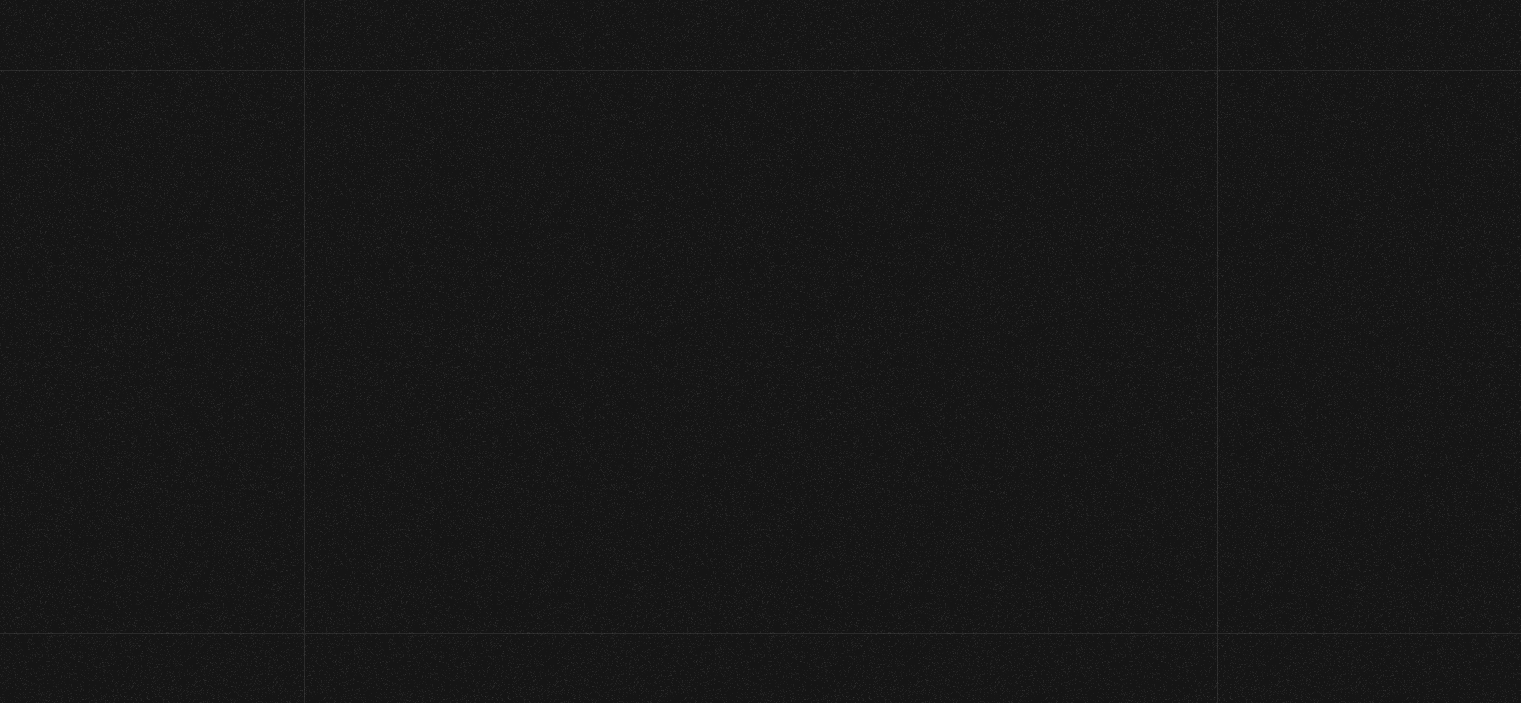 scroll, scrollTop: 0, scrollLeft: 0, axis: both 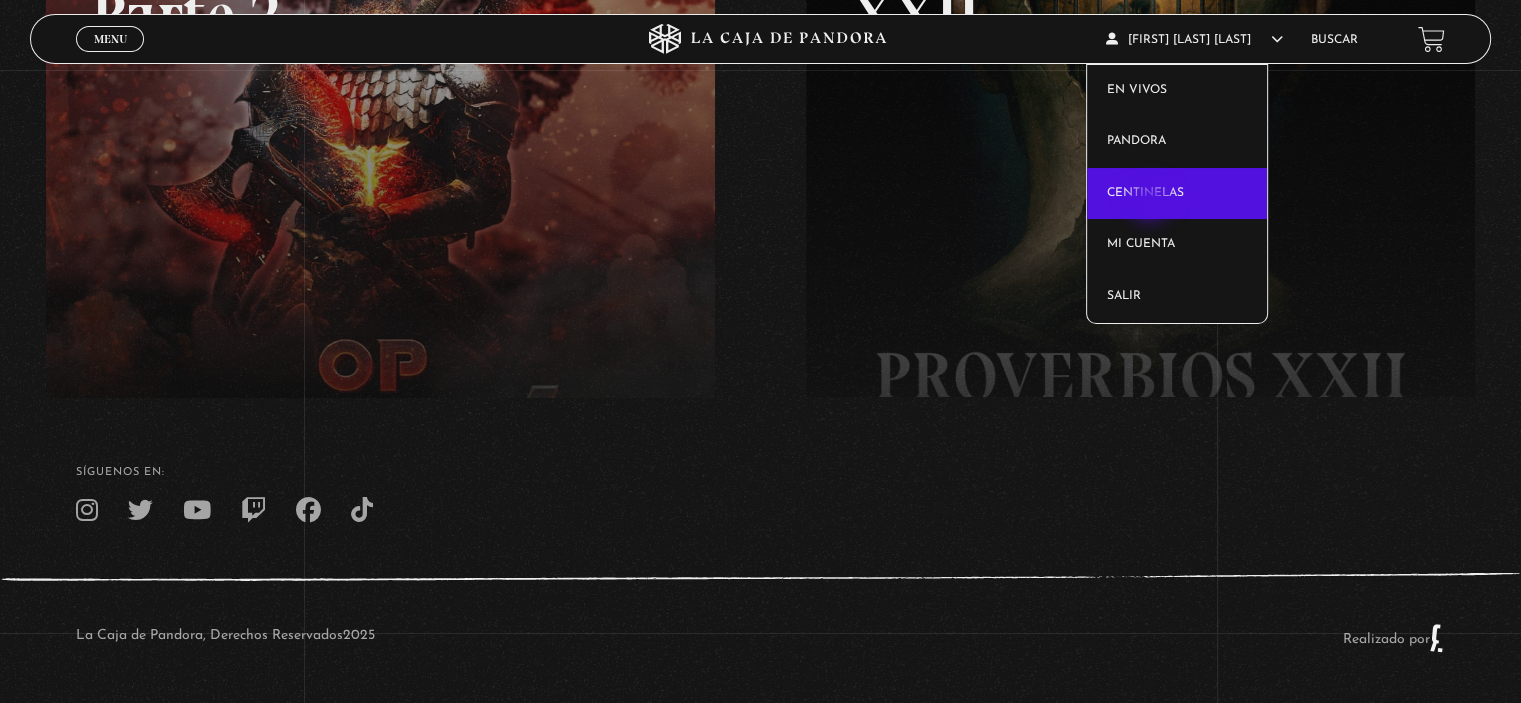 click on "Centinelas" at bounding box center [1177, 194] 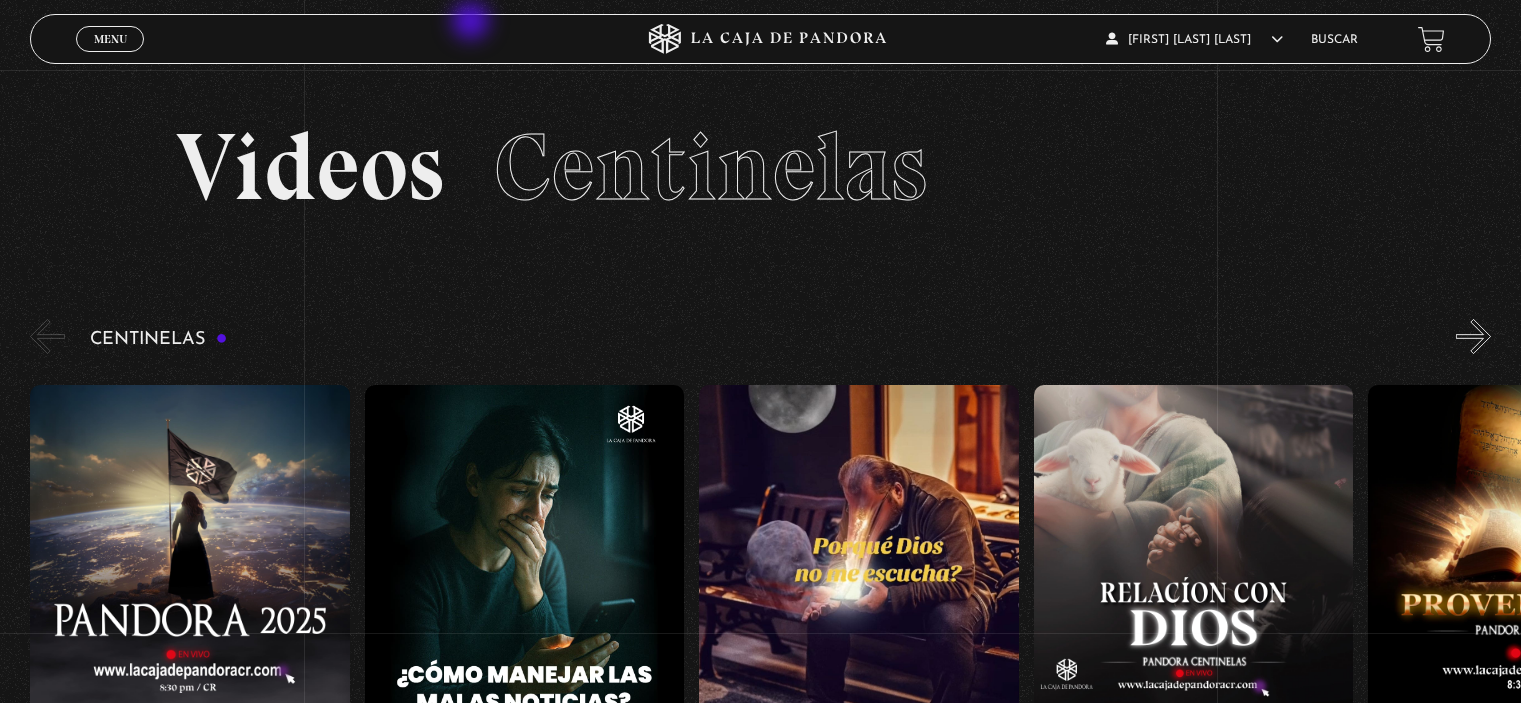 scroll, scrollTop: 0, scrollLeft: 0, axis: both 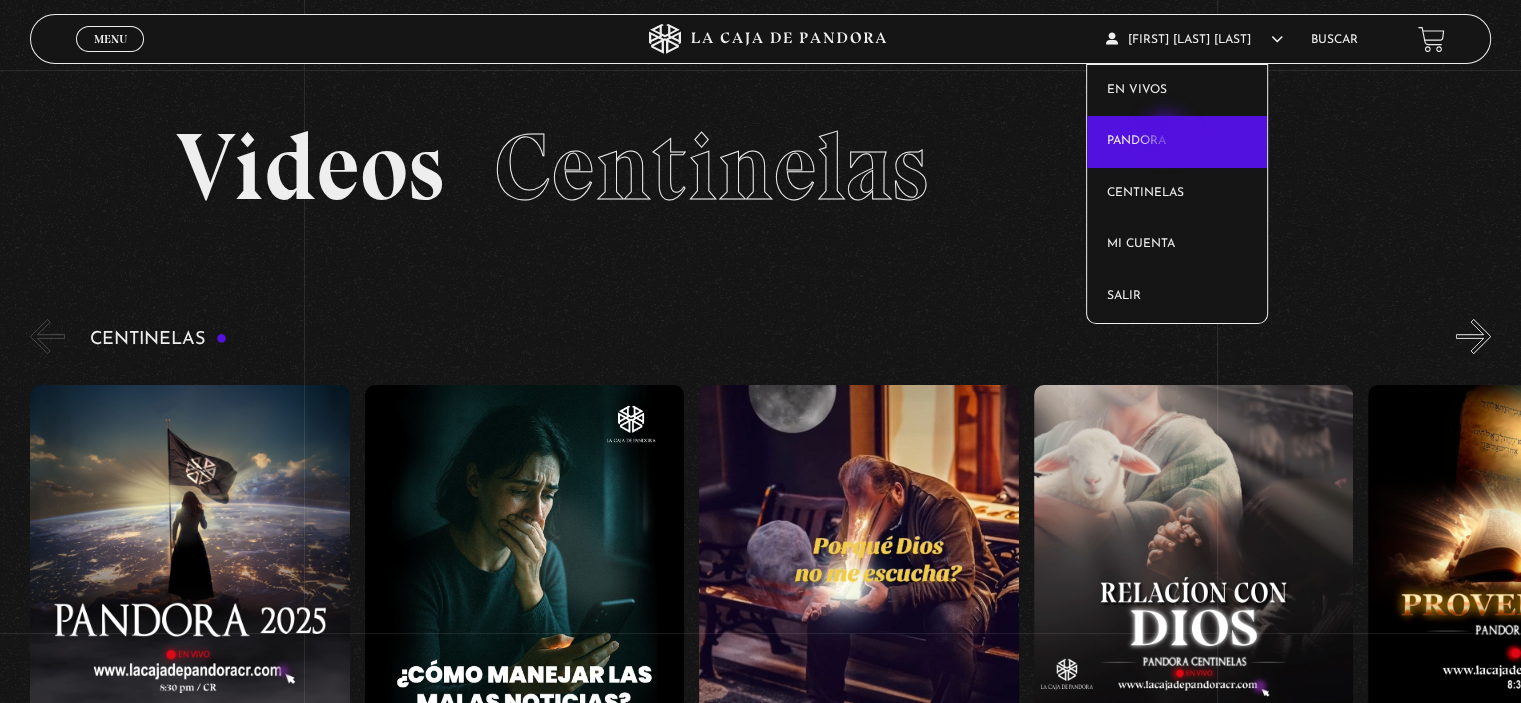 click on "Pandora" at bounding box center (1177, 142) 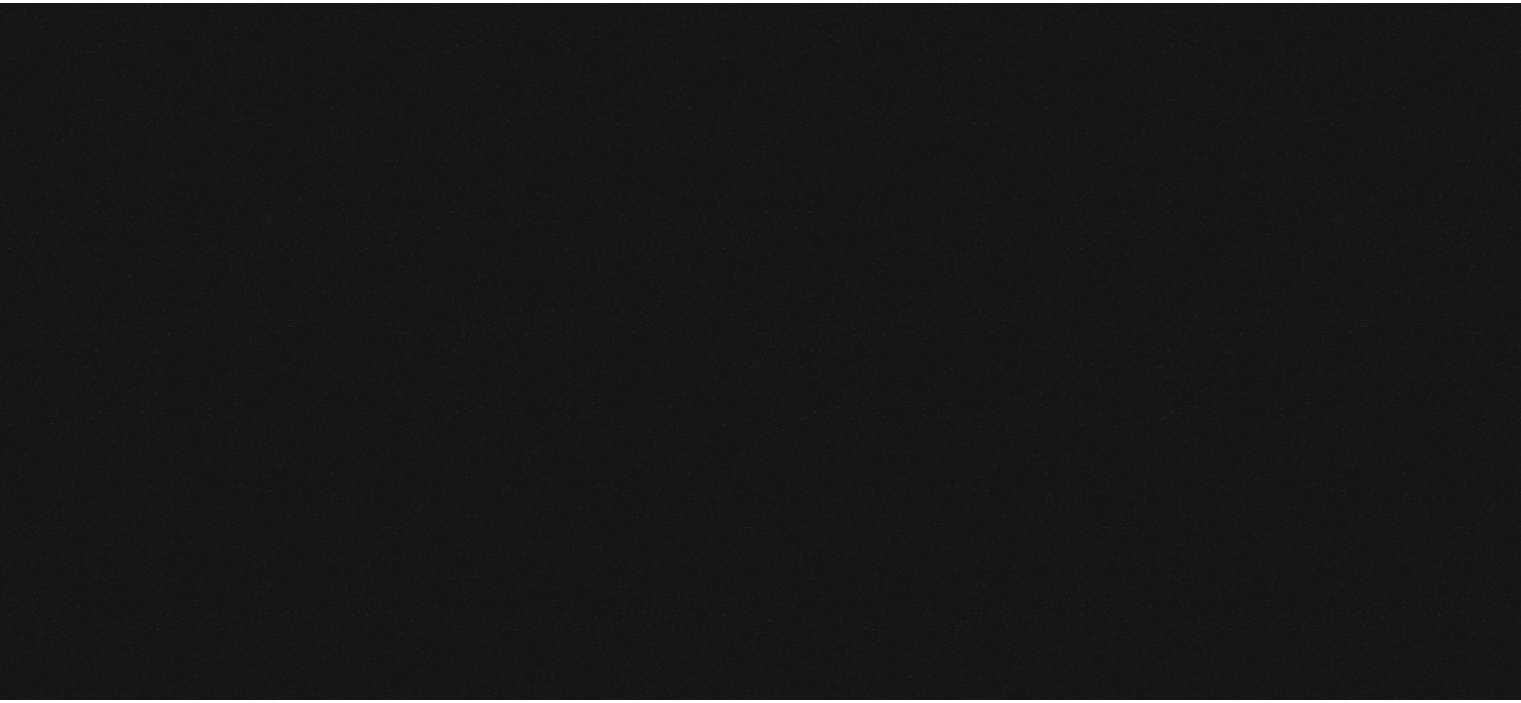 scroll, scrollTop: 0, scrollLeft: 0, axis: both 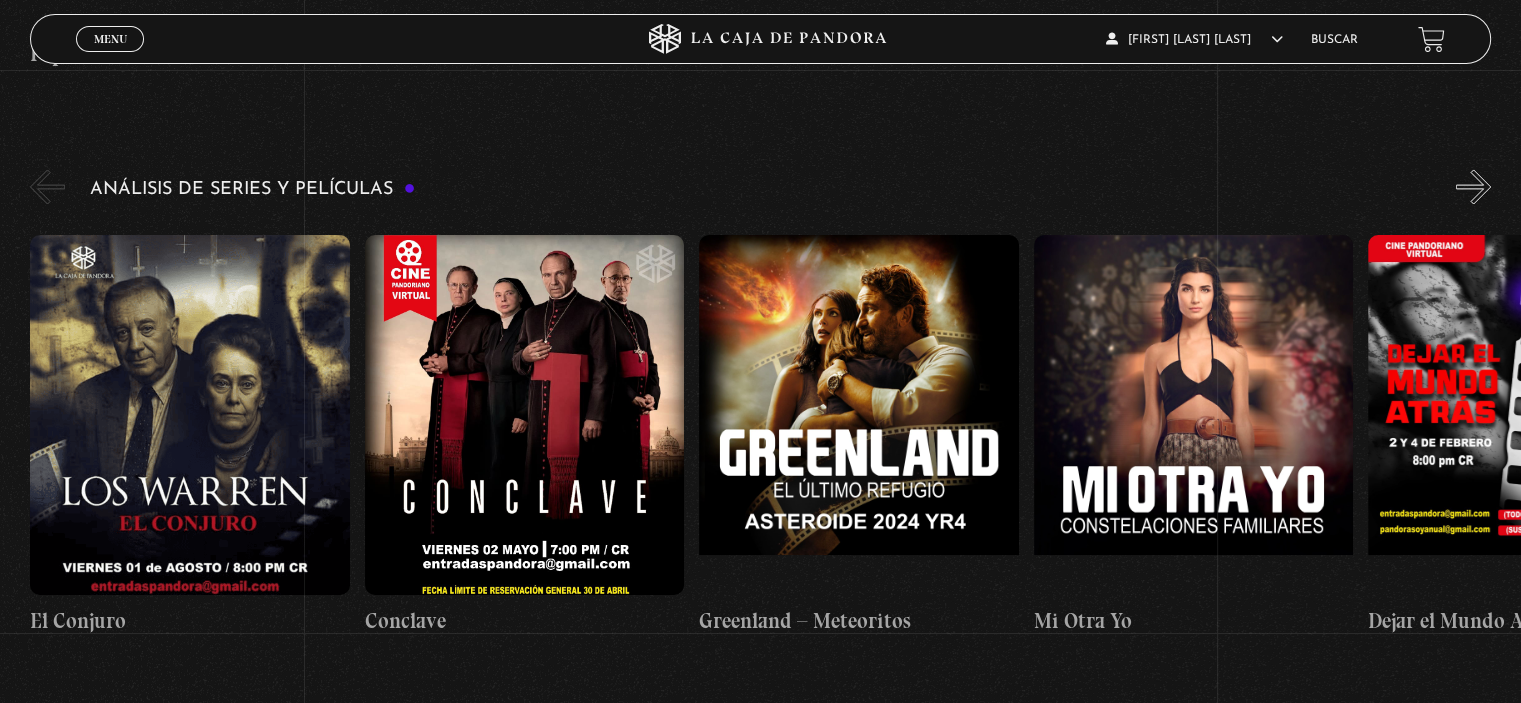 drag, startPoint x: 1528, startPoint y: 50, endPoint x: 1532, endPoint y: 297, distance: 247.03238 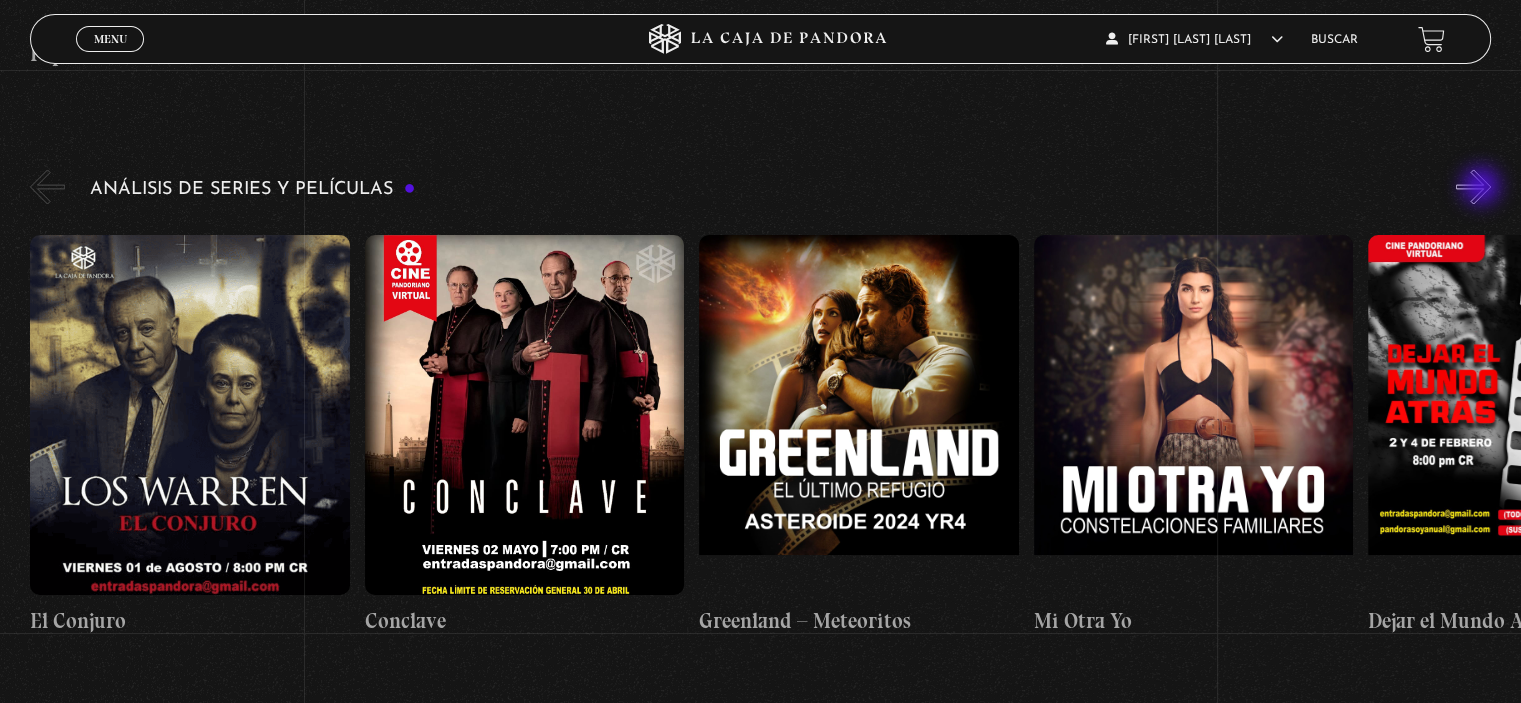 click on "»" at bounding box center [1473, 186] 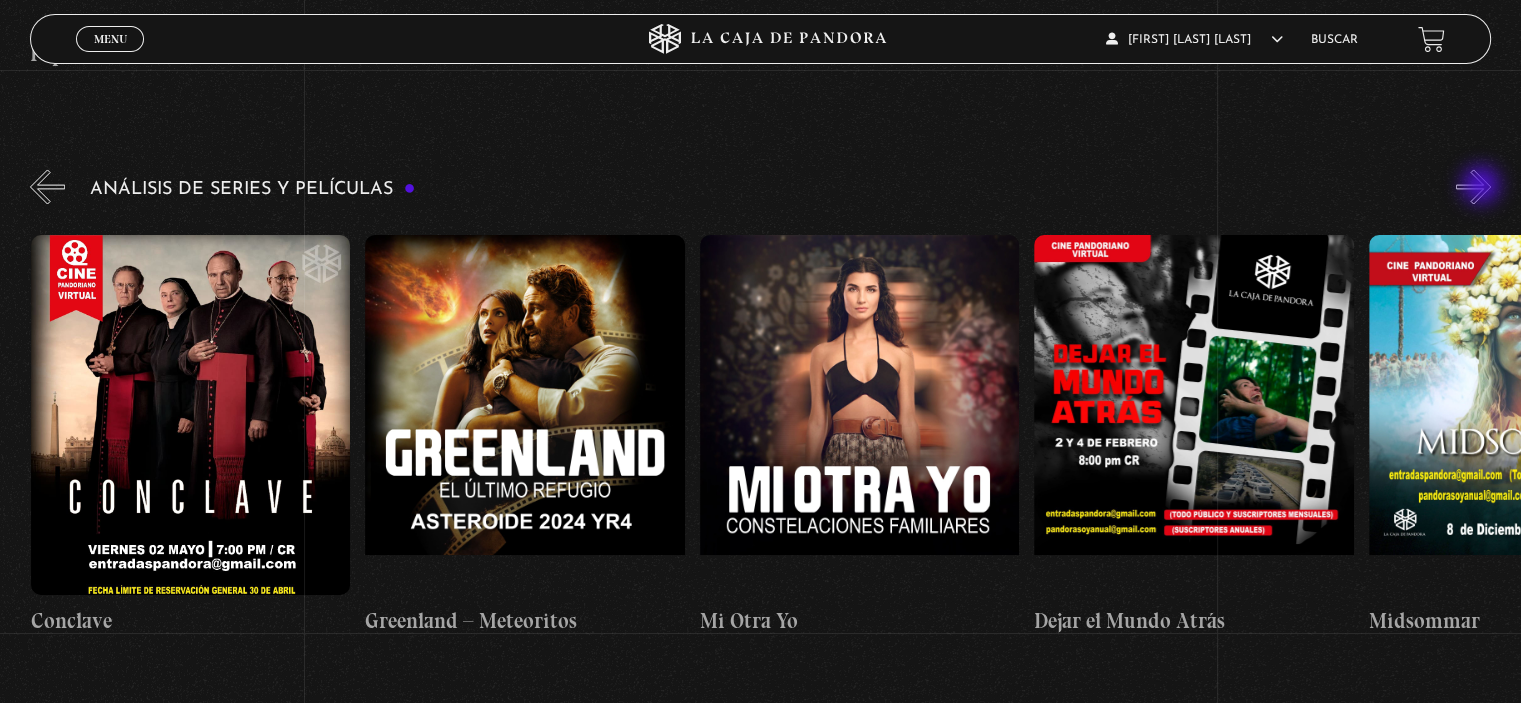 click on "»" at bounding box center (1473, 186) 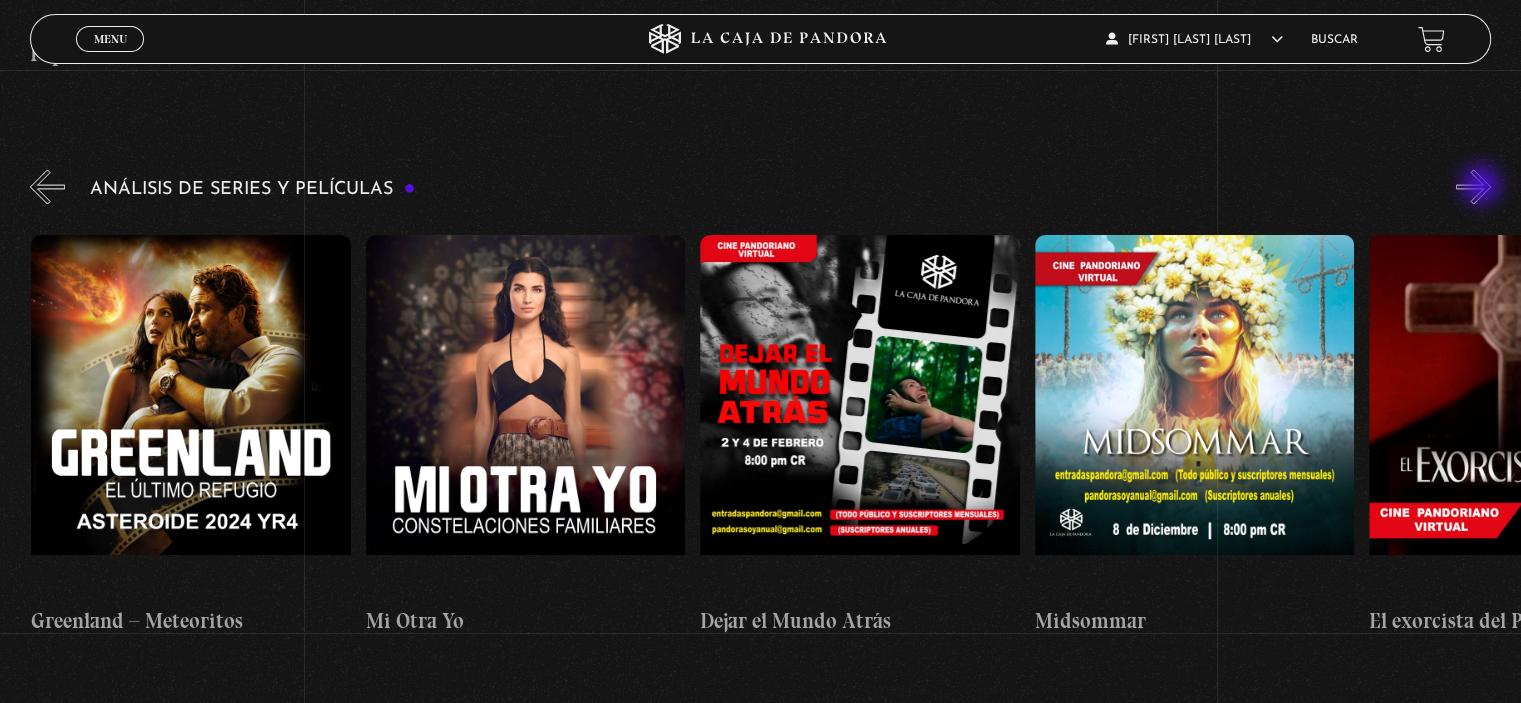 click on "»" at bounding box center [1473, 186] 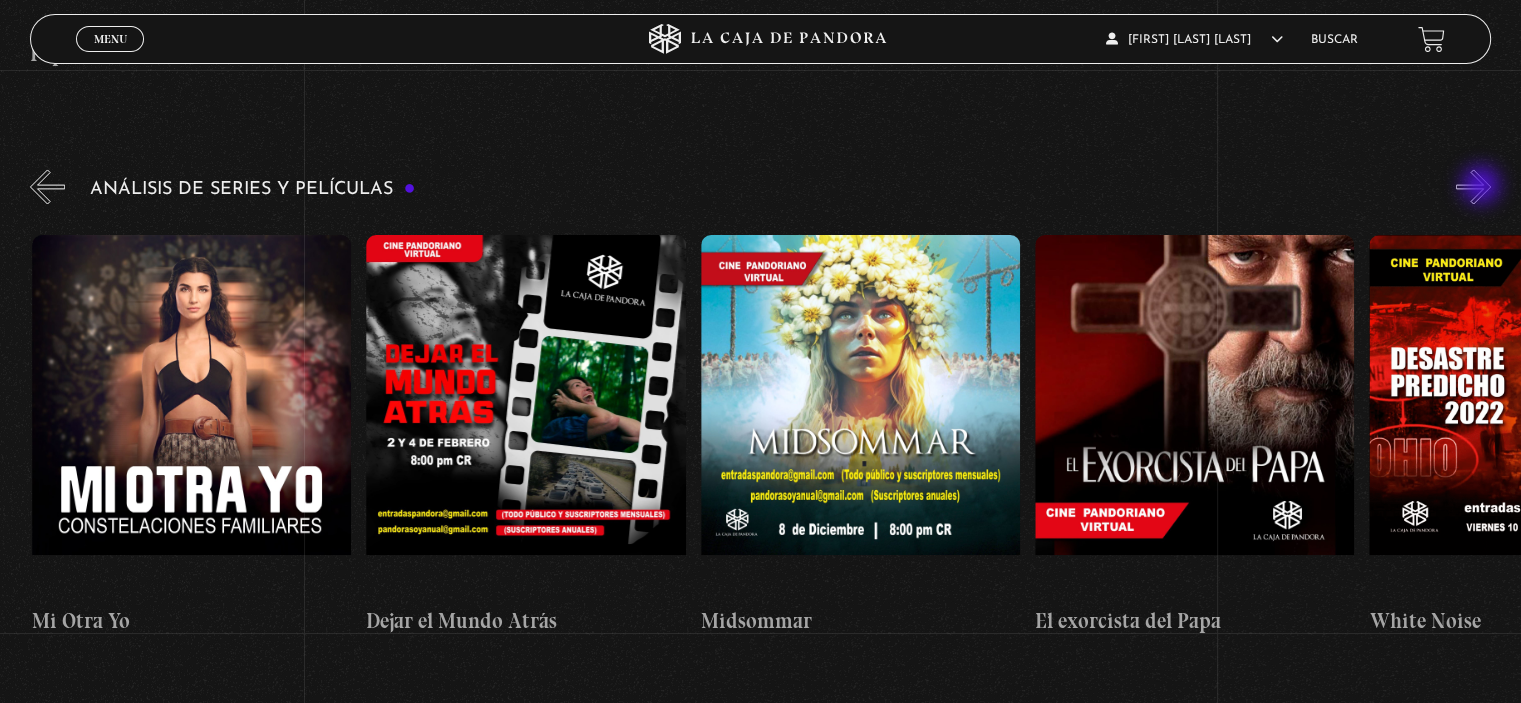 scroll, scrollTop: 0, scrollLeft: 1003, axis: horizontal 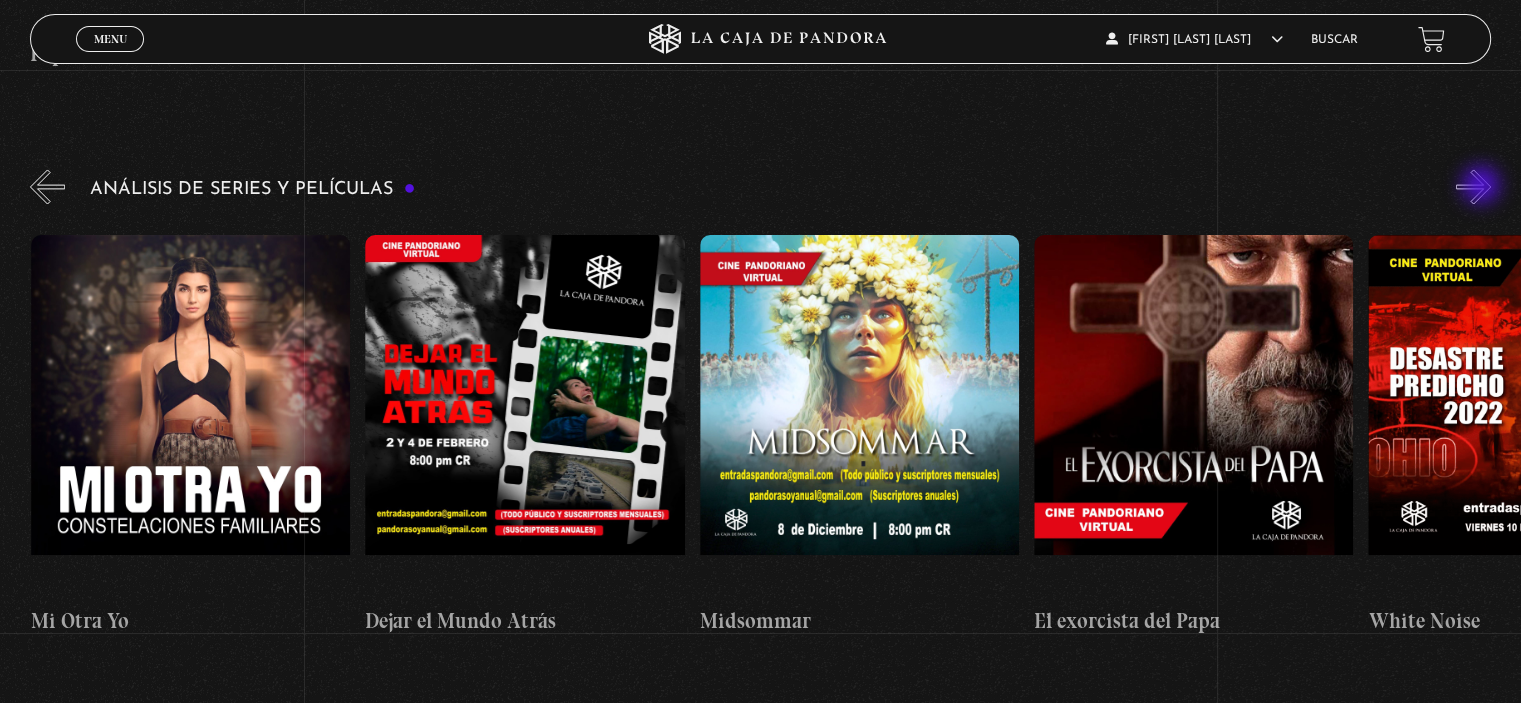 click on "»" at bounding box center (1473, 186) 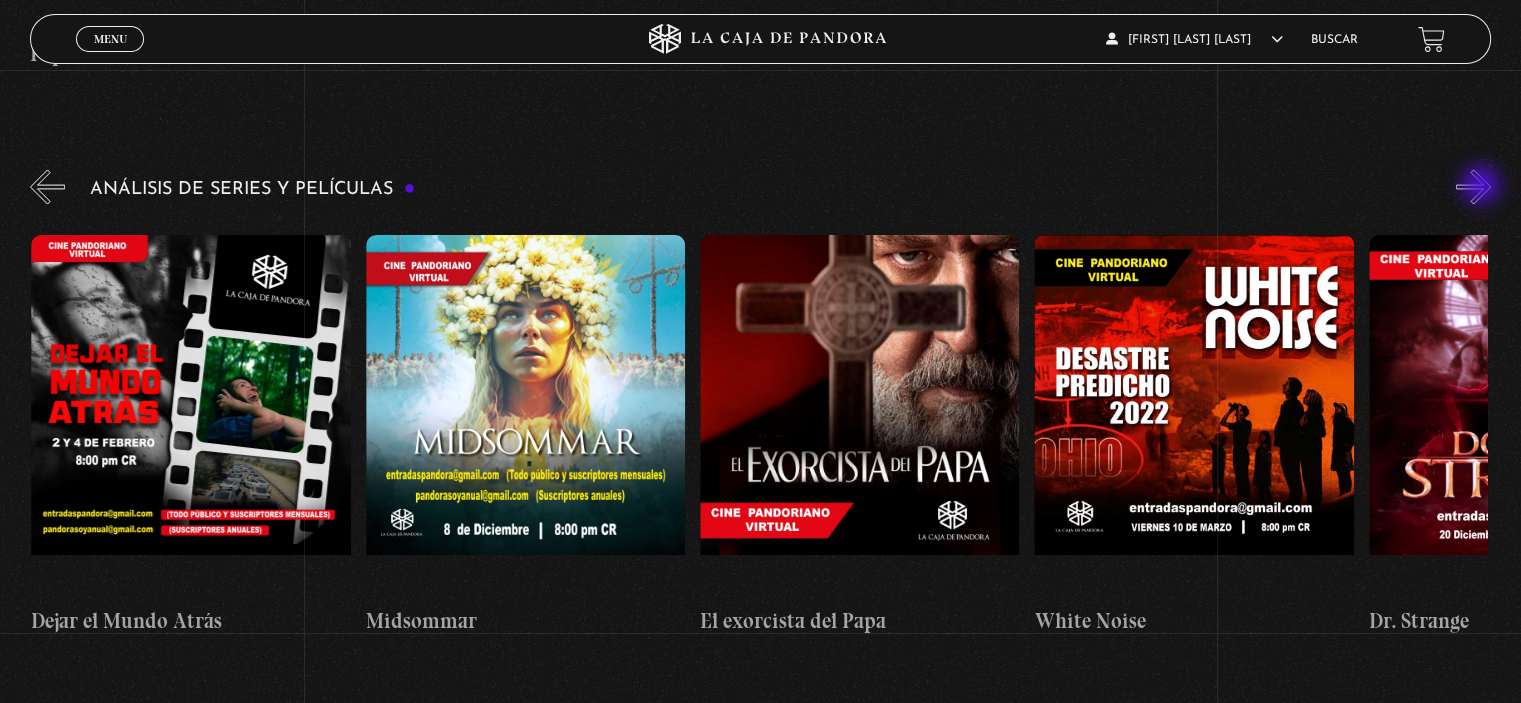 click on "»" at bounding box center [1473, 186] 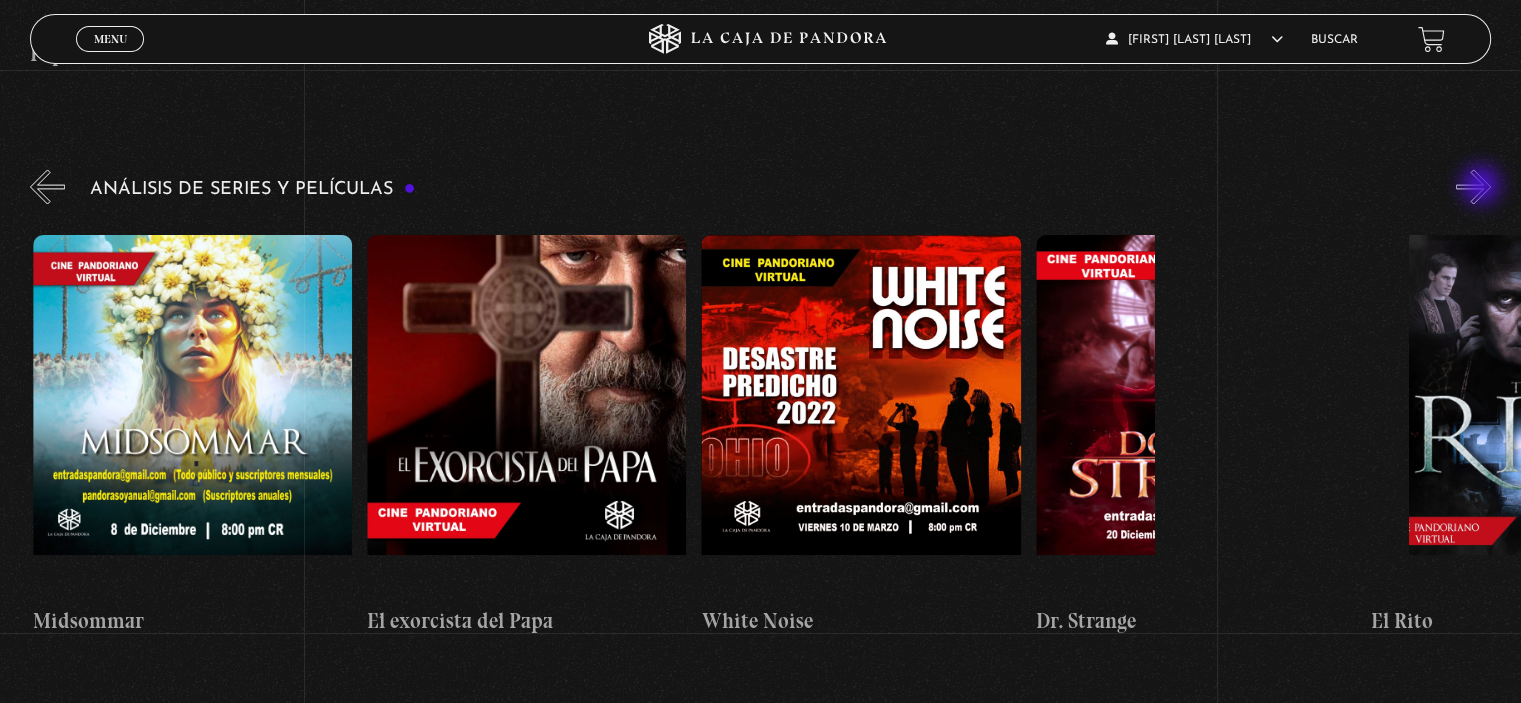 click on "»" at bounding box center [1473, 186] 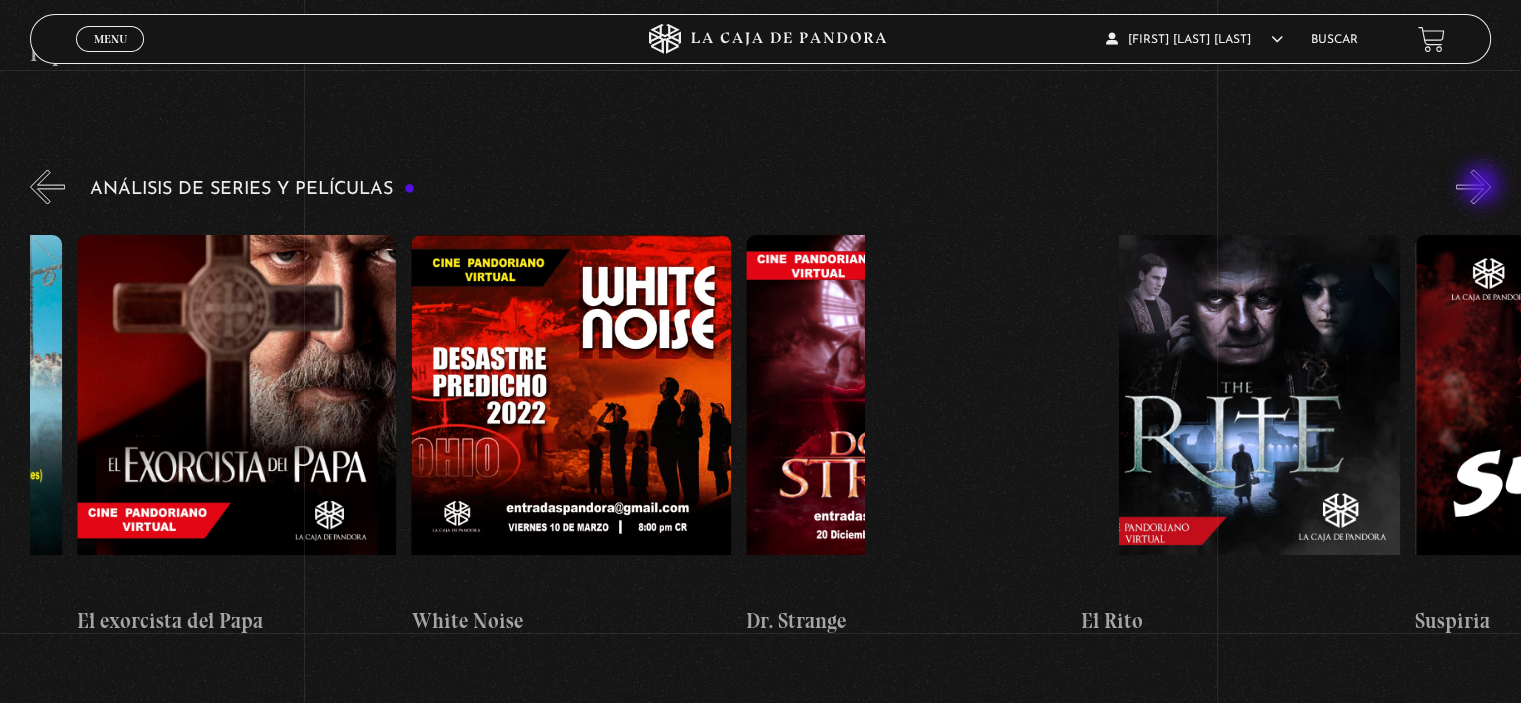 click on "»" at bounding box center (1473, 186) 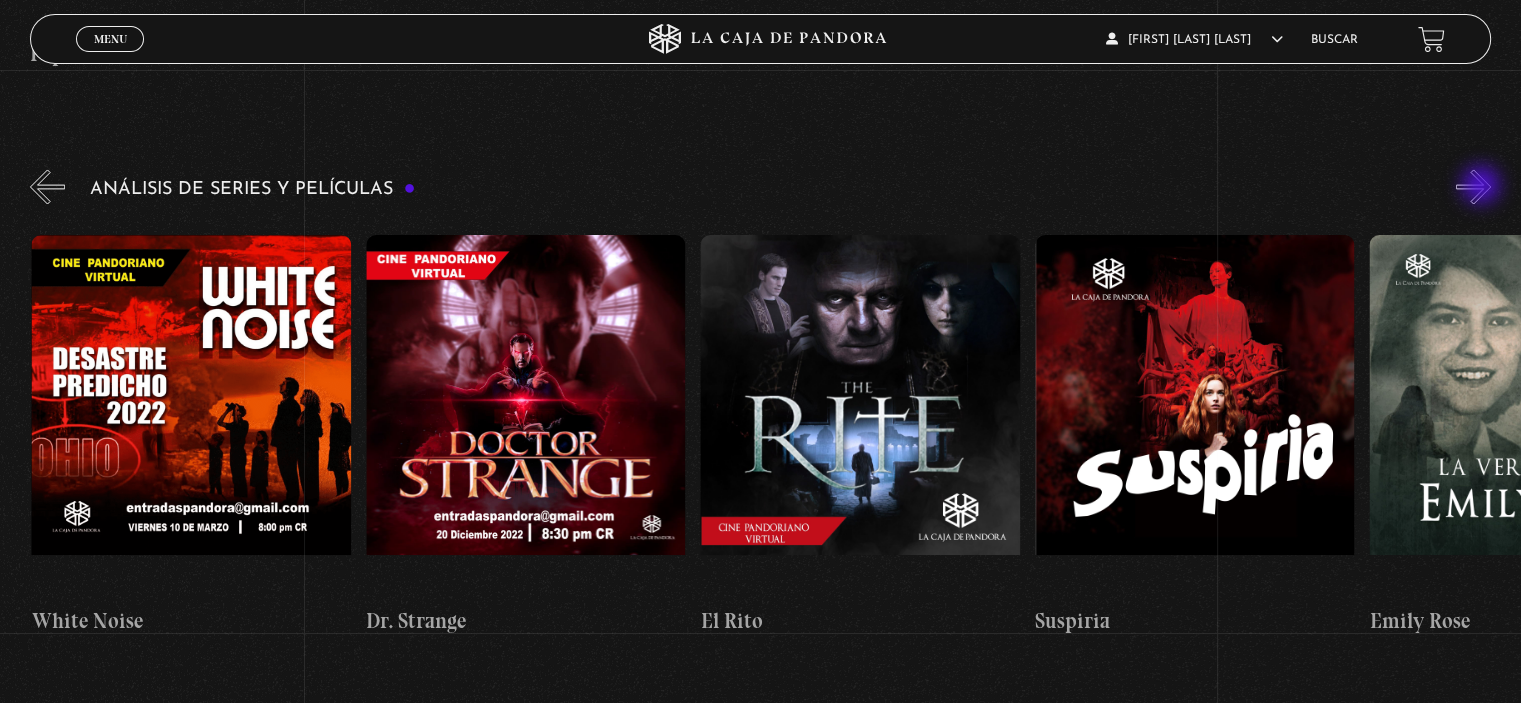 click on "»" at bounding box center [1473, 186] 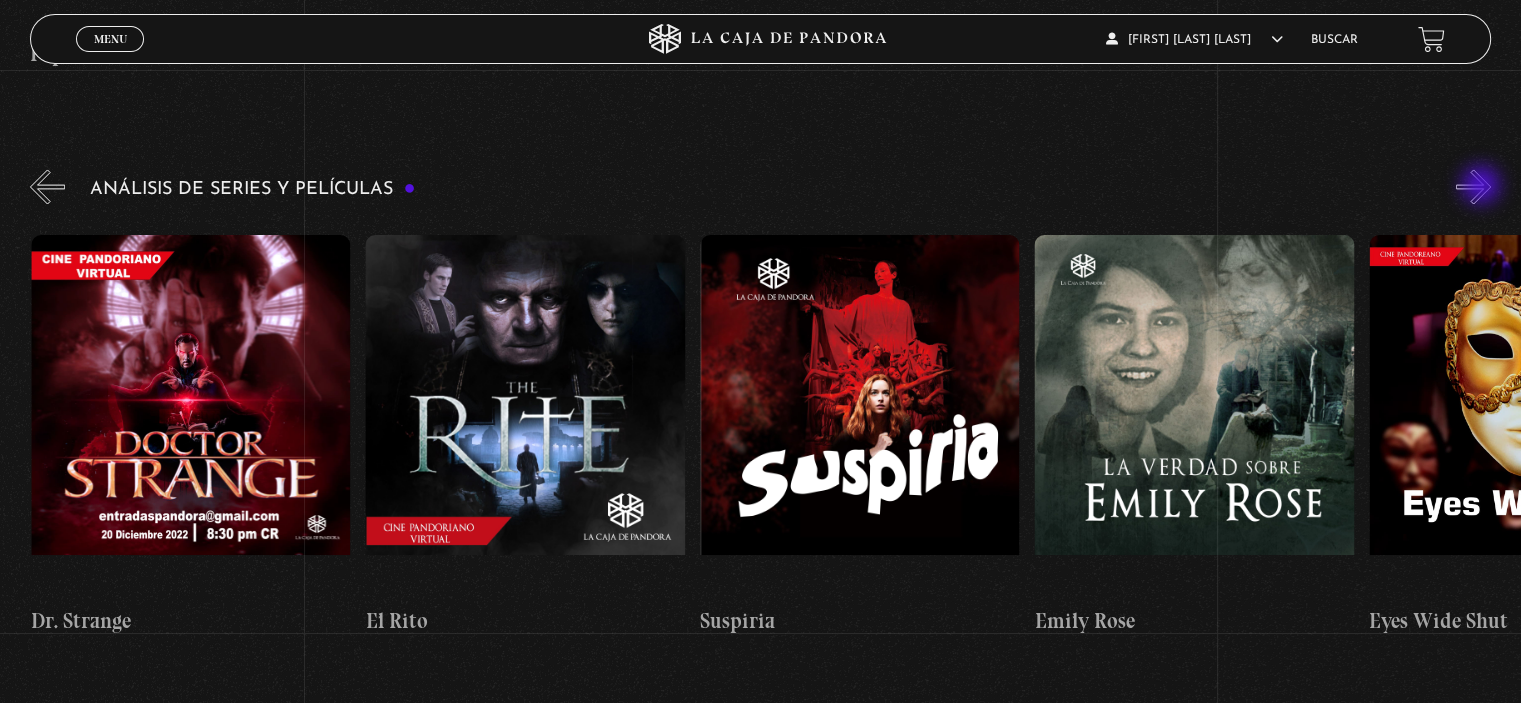 click on "»" at bounding box center [1473, 186] 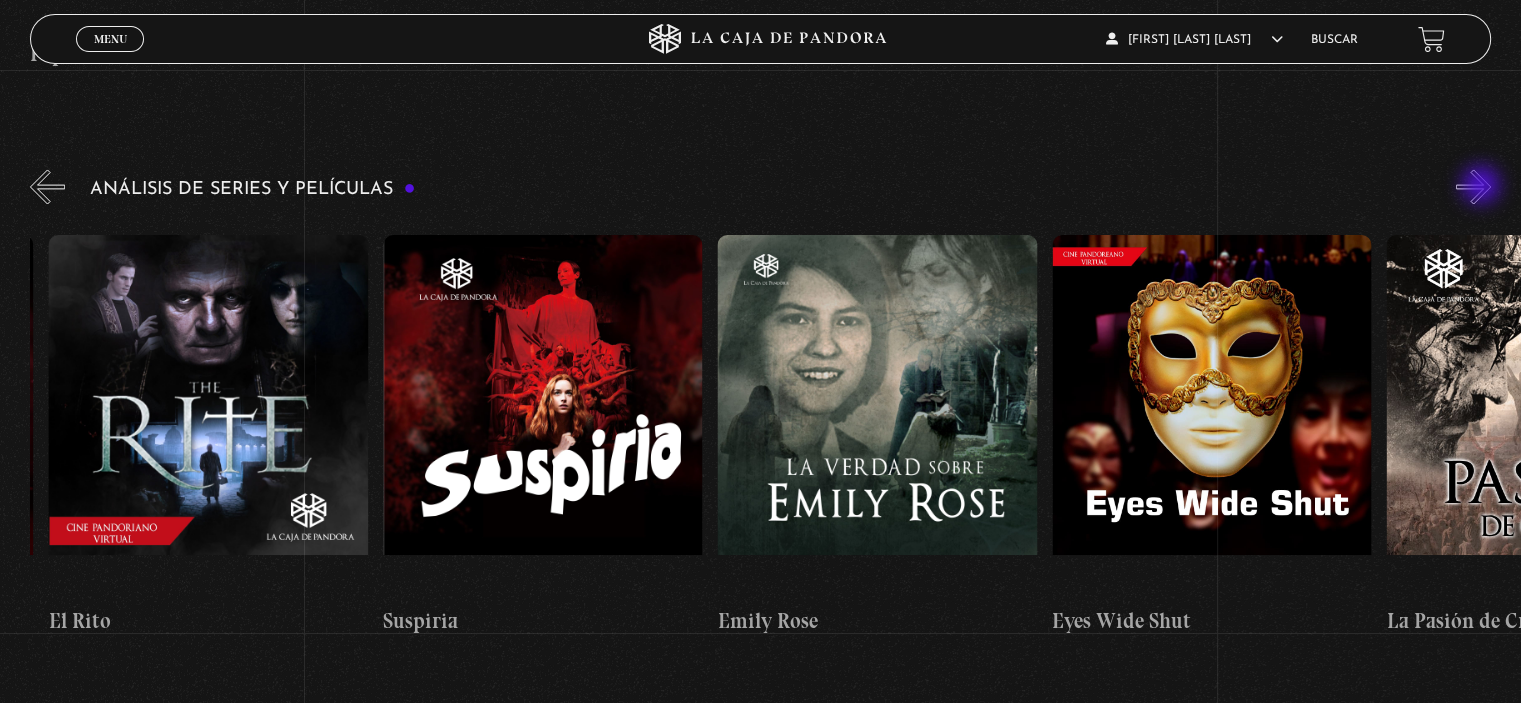 click on "»" at bounding box center [1473, 186] 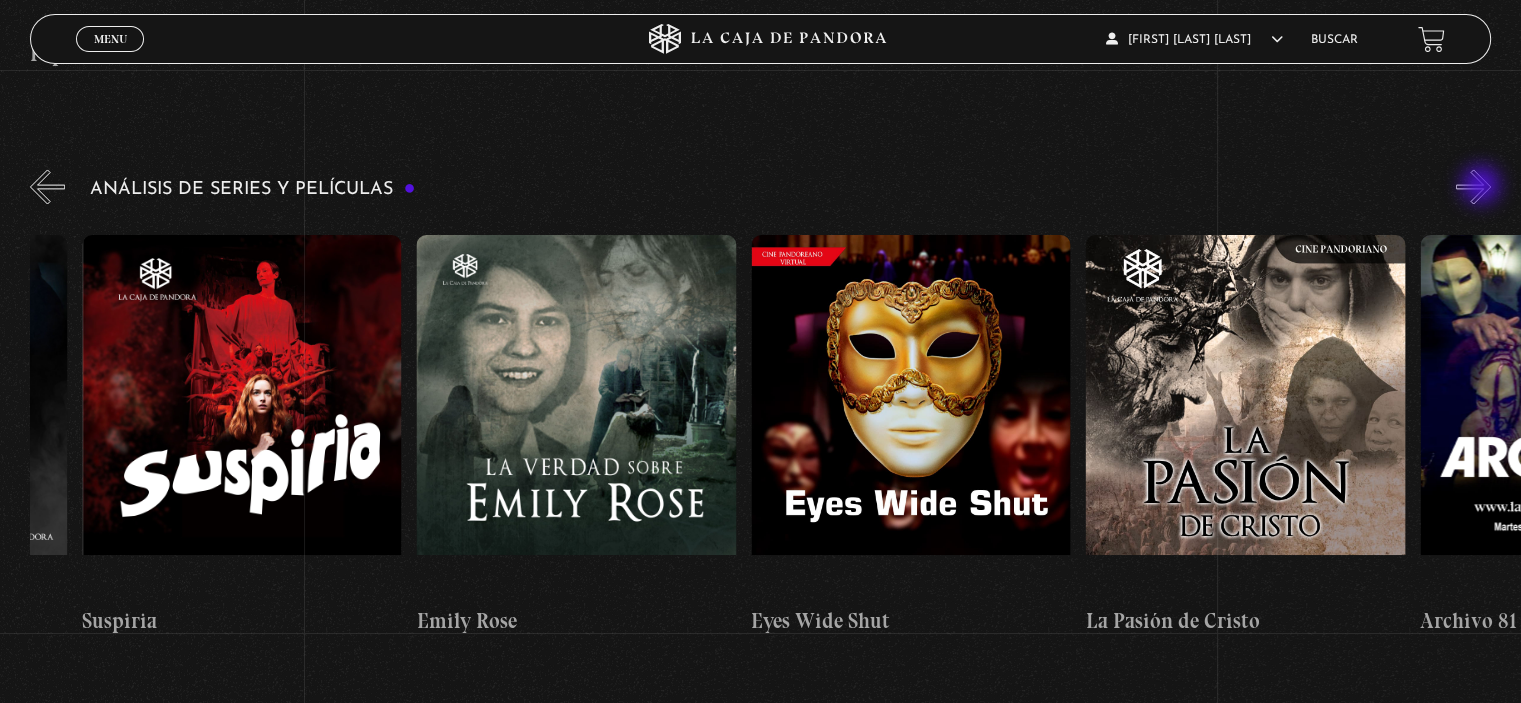 click on "»" at bounding box center (1473, 186) 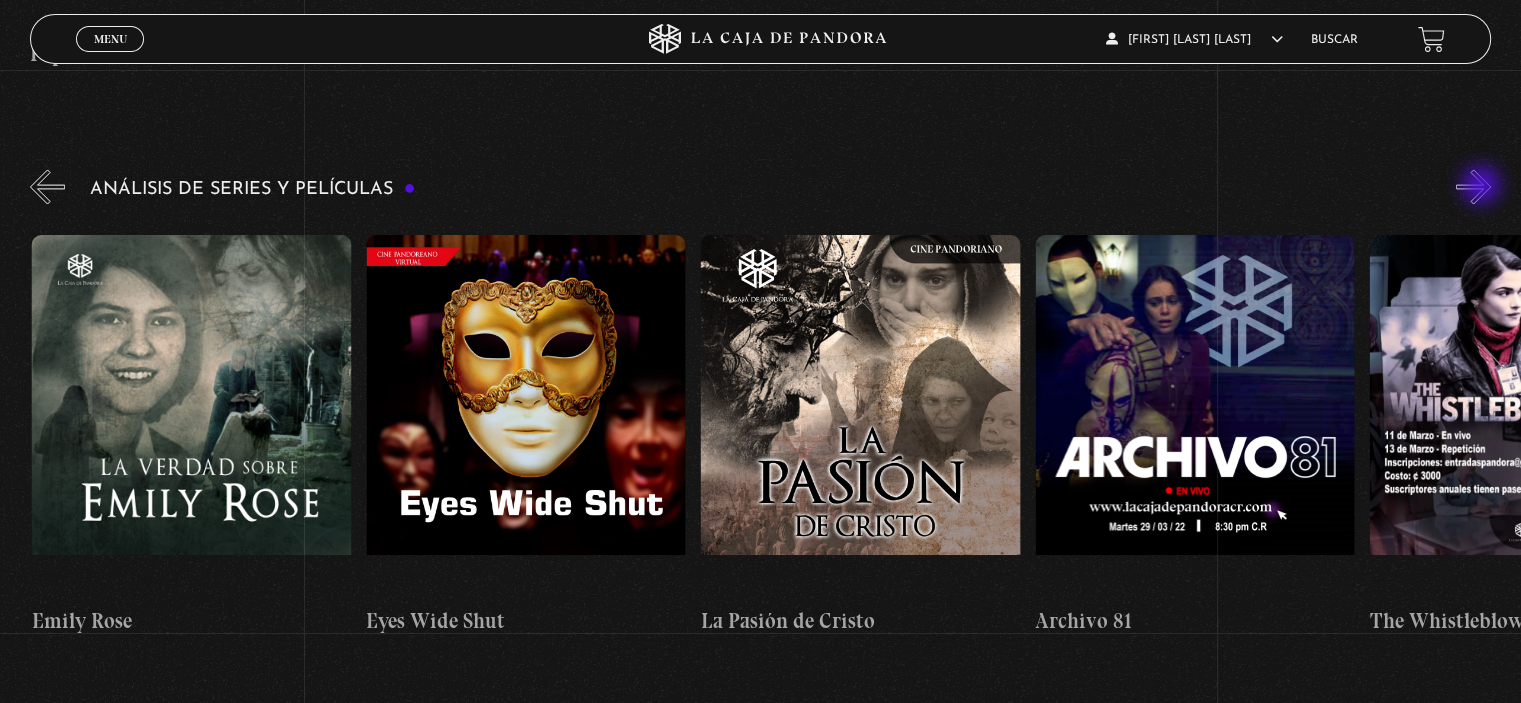 scroll, scrollTop: 0, scrollLeft: 3679, axis: horizontal 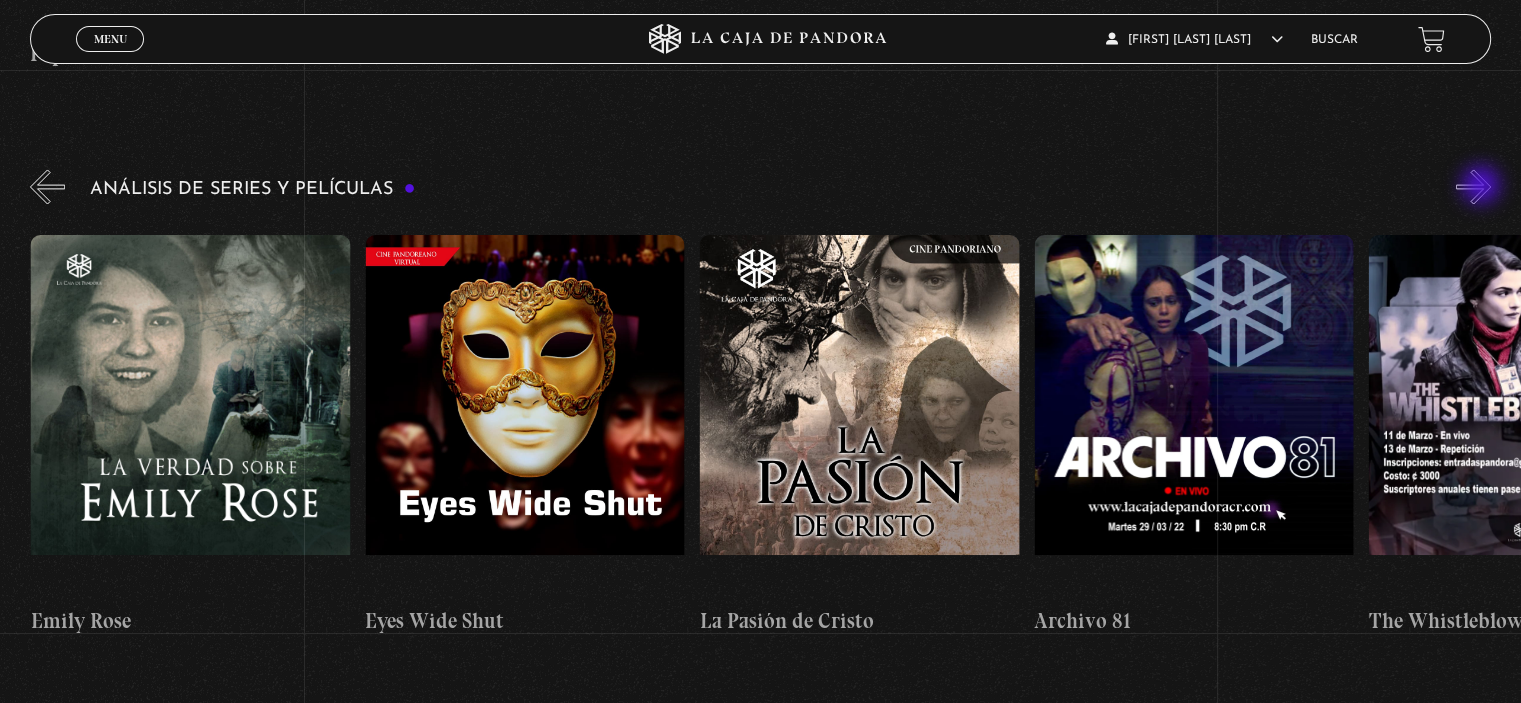 click on "»" at bounding box center [1473, 186] 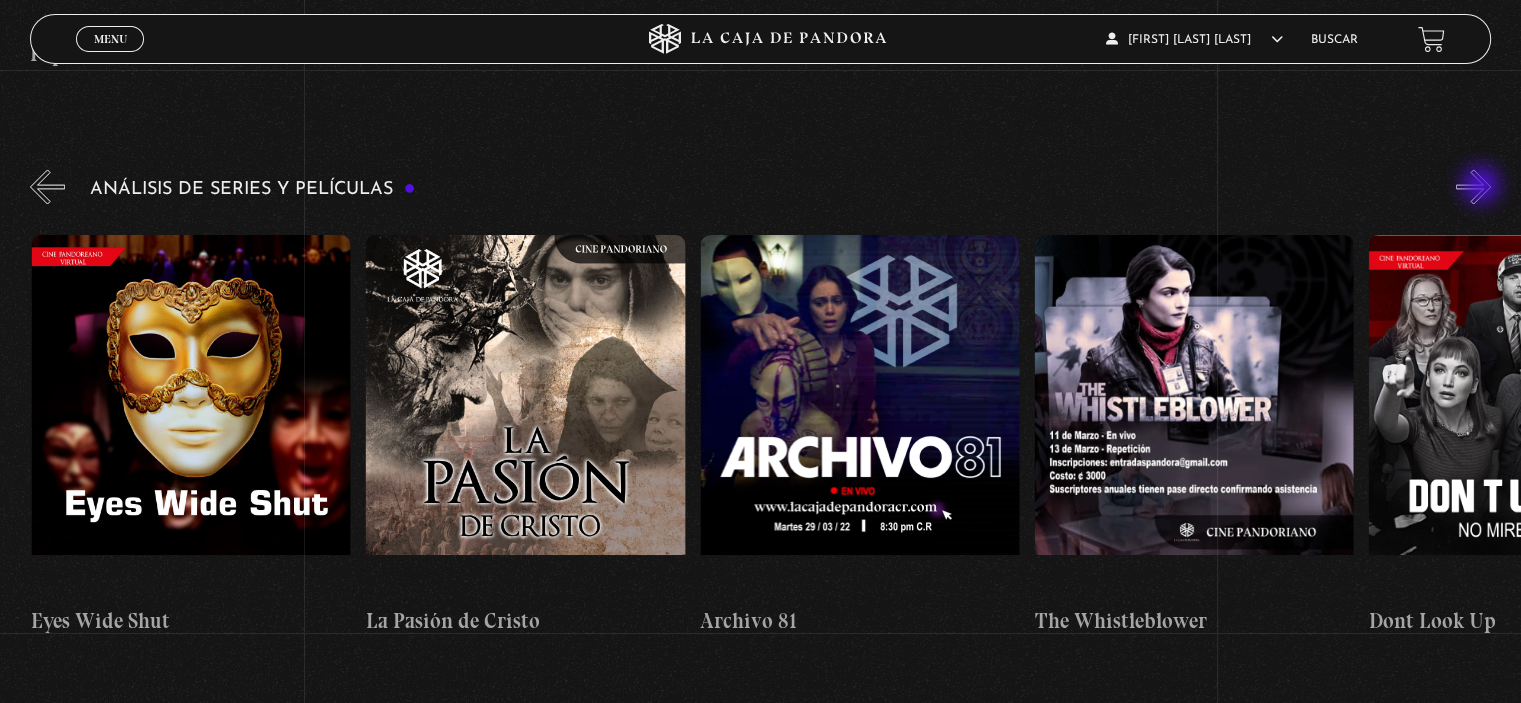 scroll, scrollTop: 0, scrollLeft: 4013, axis: horizontal 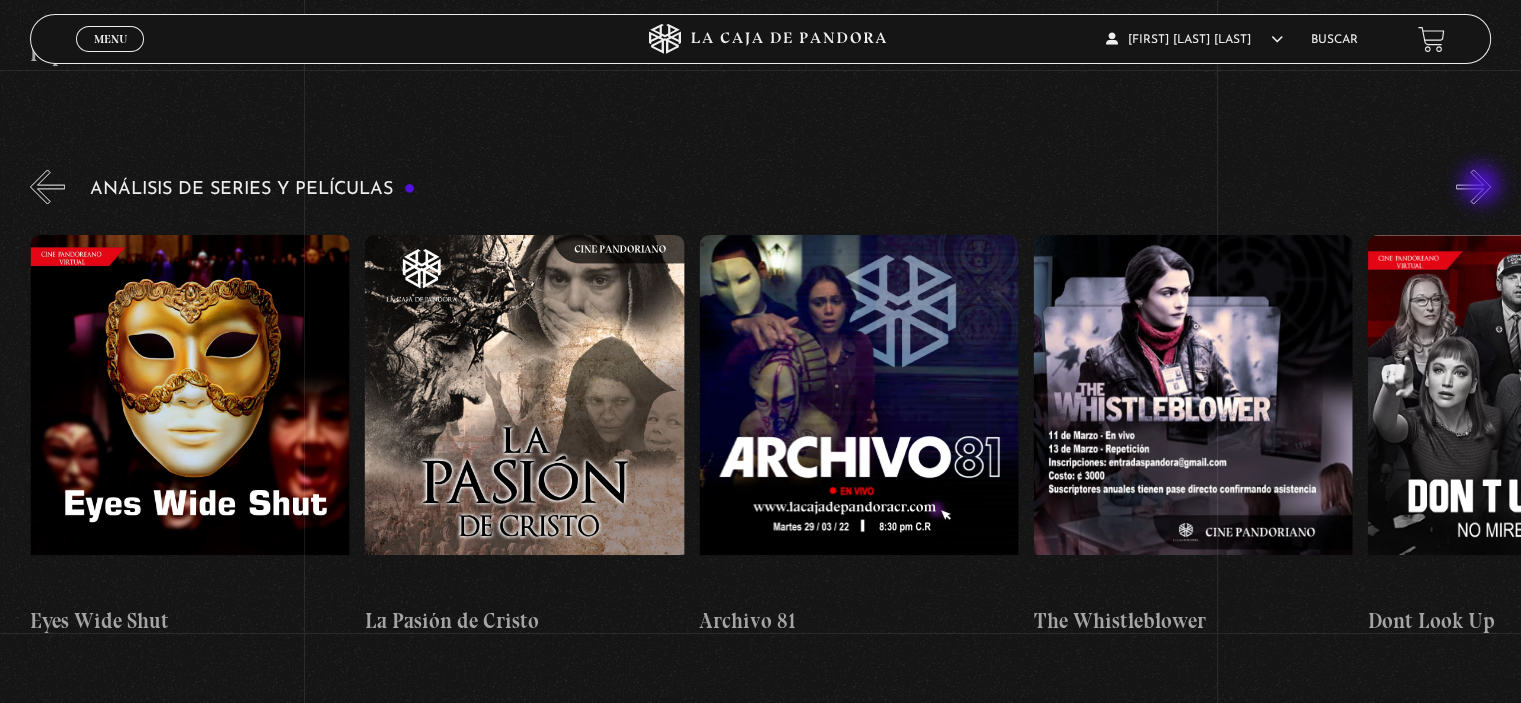 click on "»" at bounding box center (1473, 186) 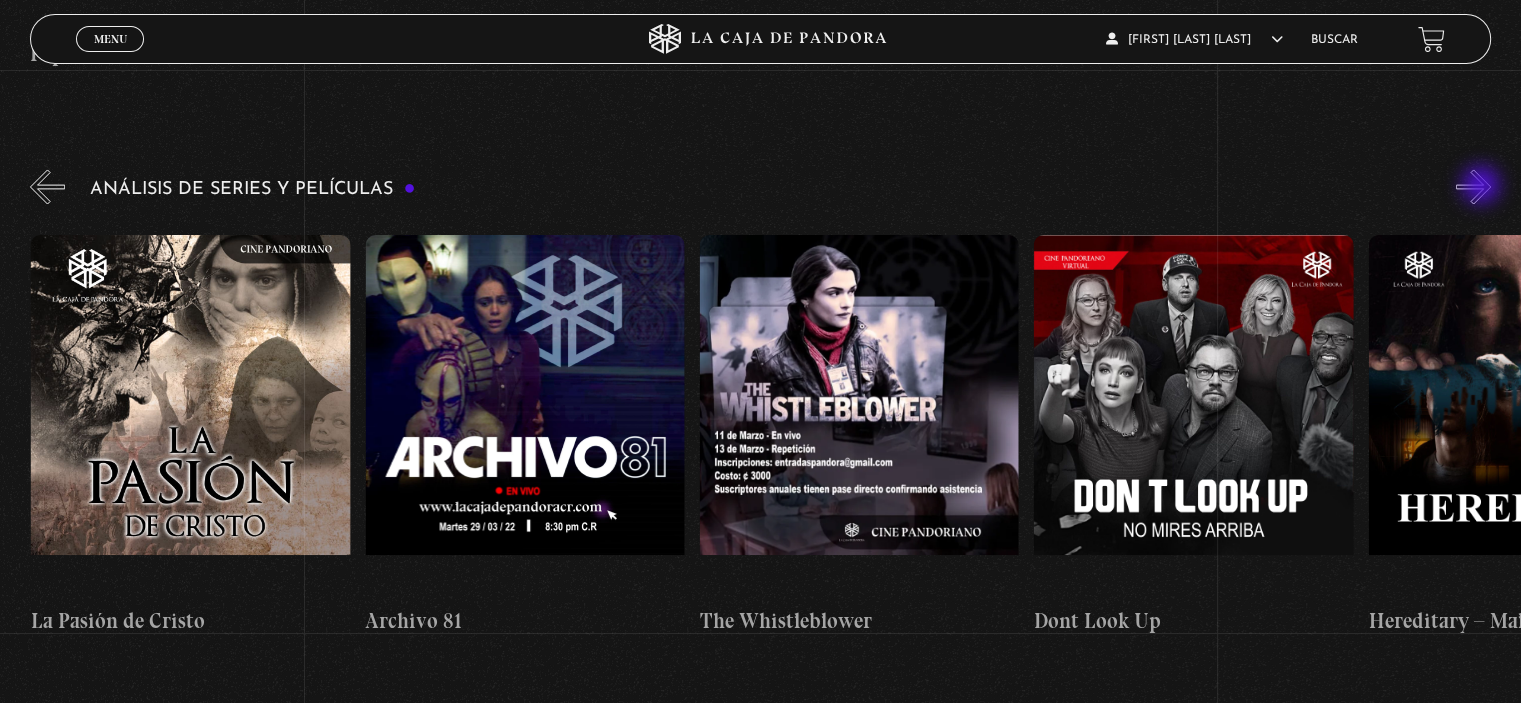 scroll, scrollTop: 0, scrollLeft: 4348, axis: horizontal 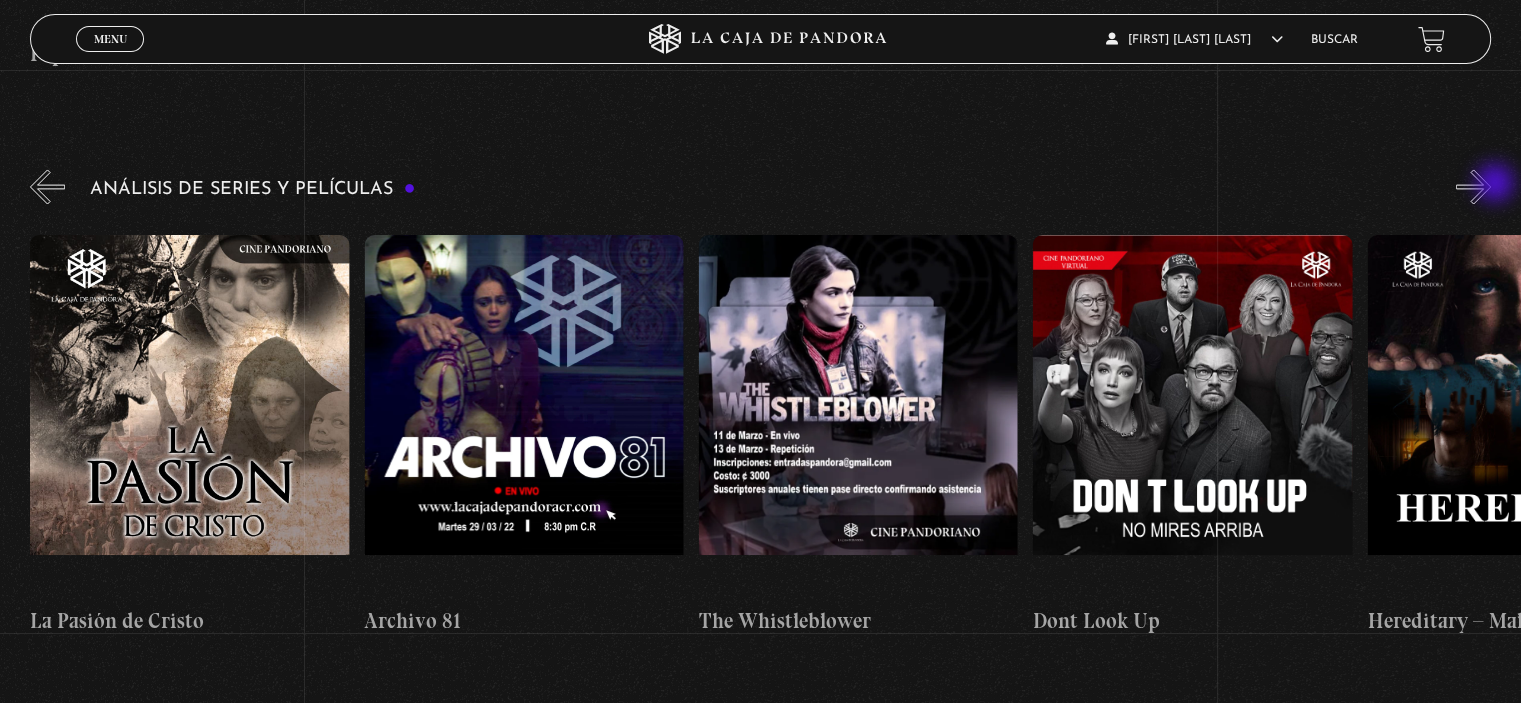 click on "»" at bounding box center (1473, 186) 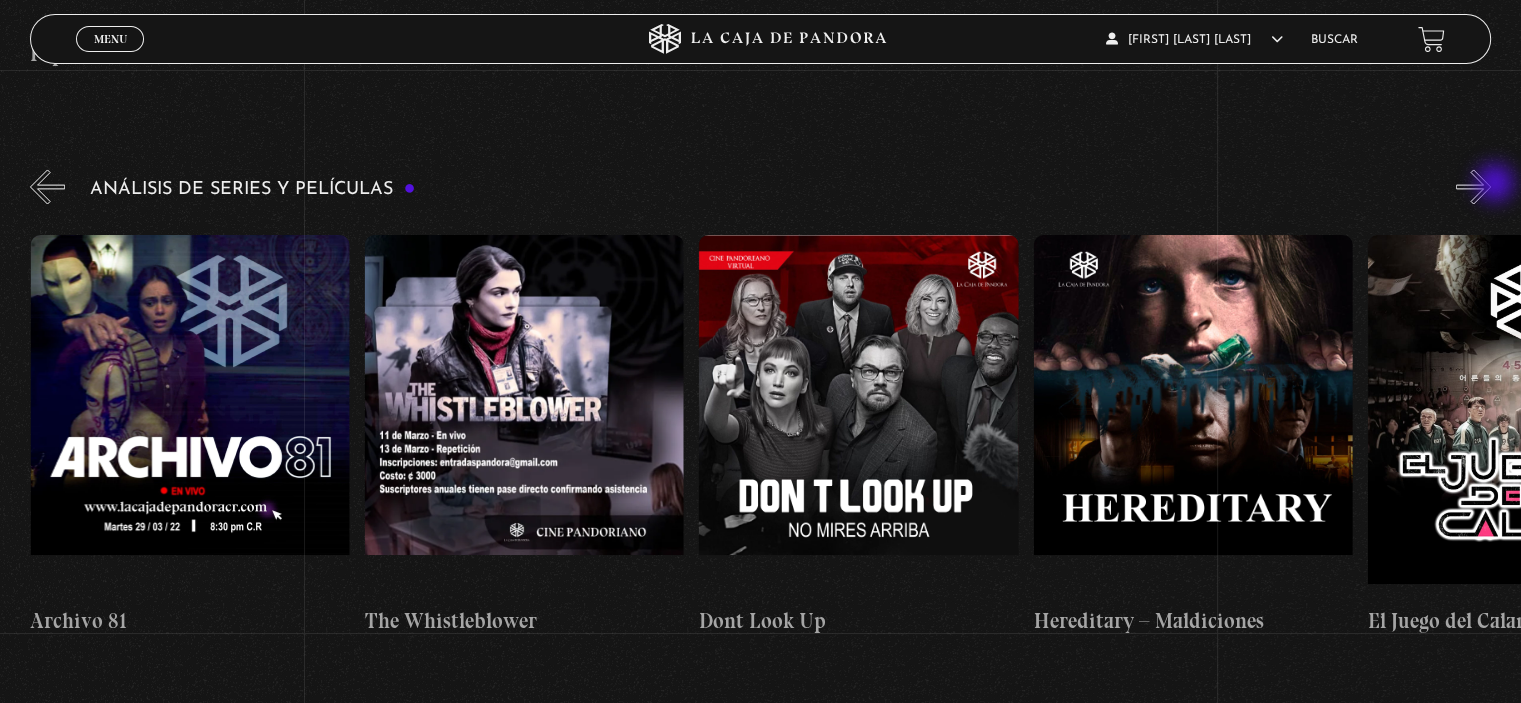 click on "»" at bounding box center (1473, 186) 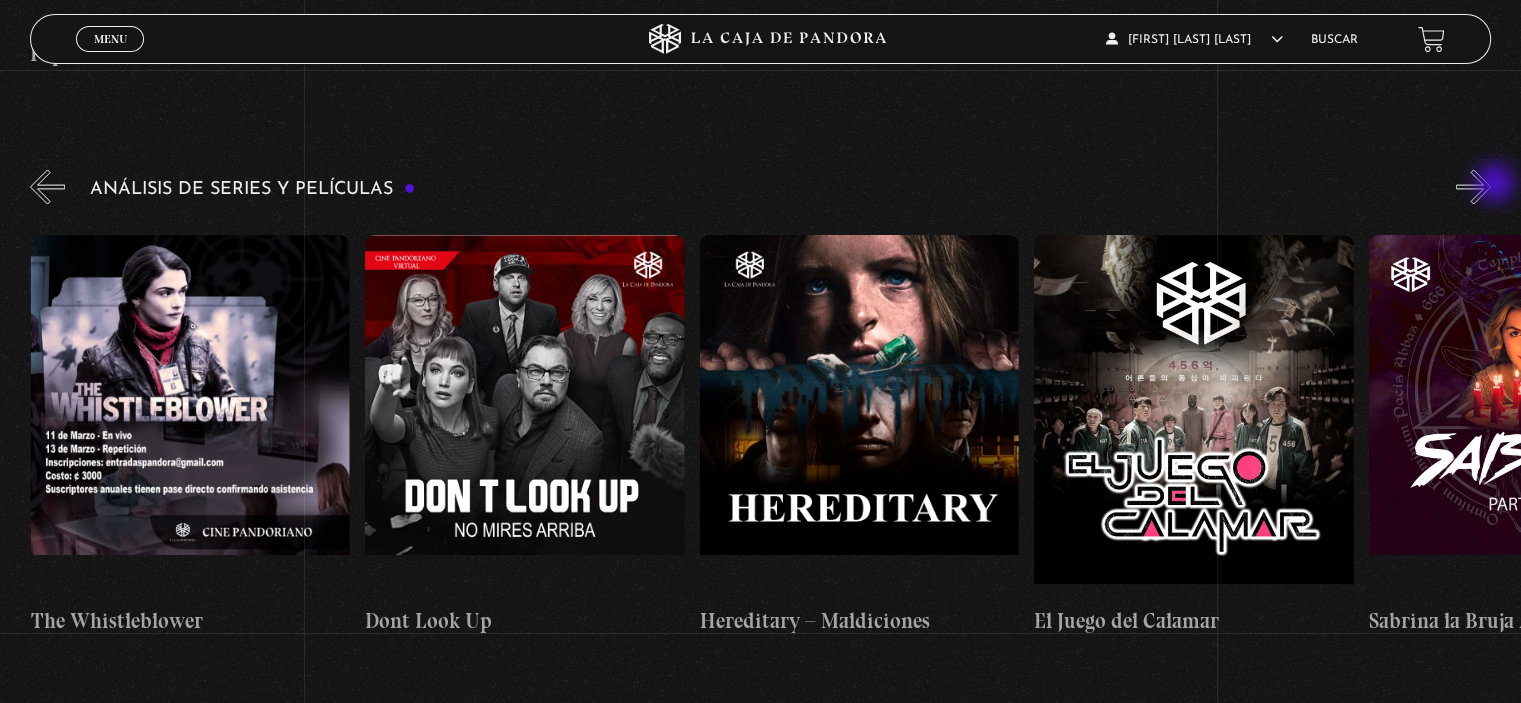 click on "»" at bounding box center [1473, 186] 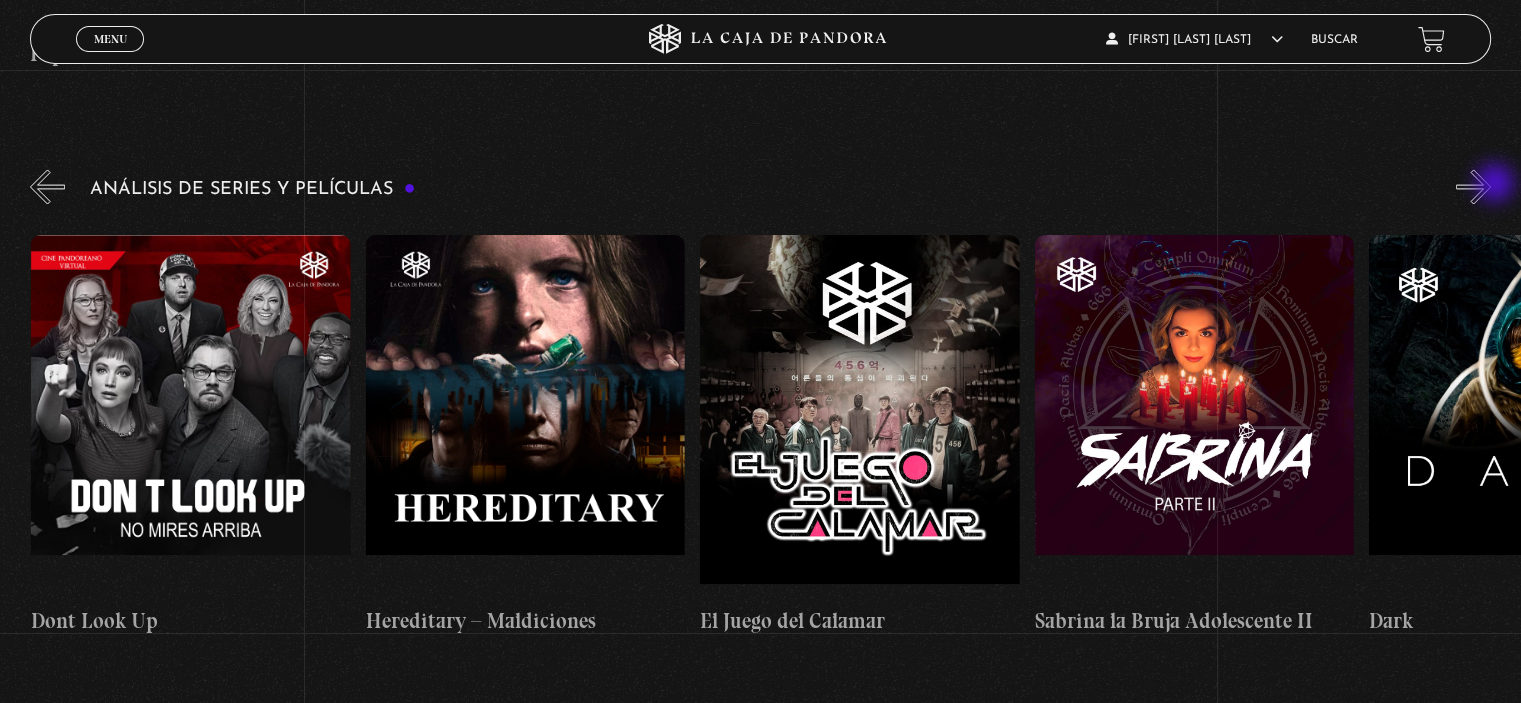 click on "»" at bounding box center [1473, 186] 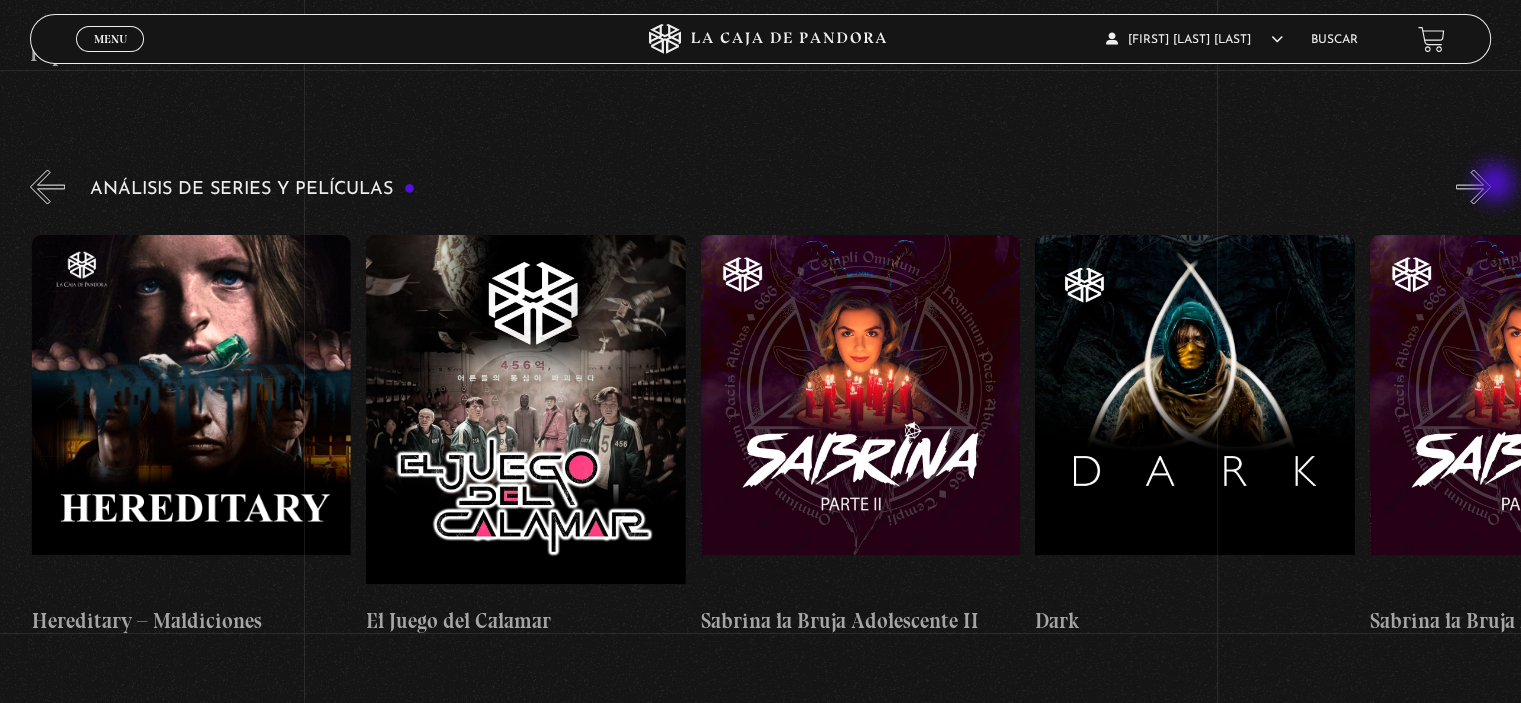 scroll, scrollTop: 0, scrollLeft: 5685, axis: horizontal 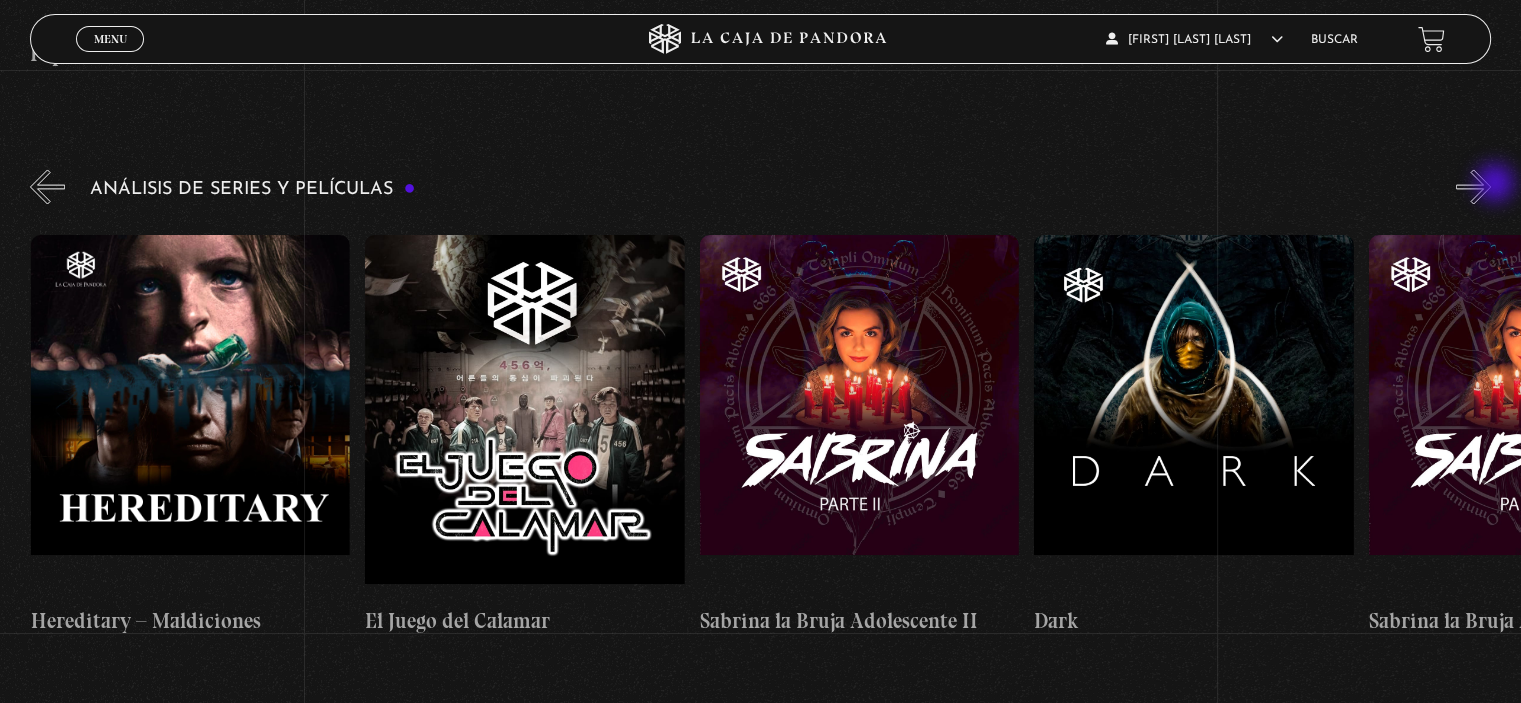 click on "»" at bounding box center [1473, 186] 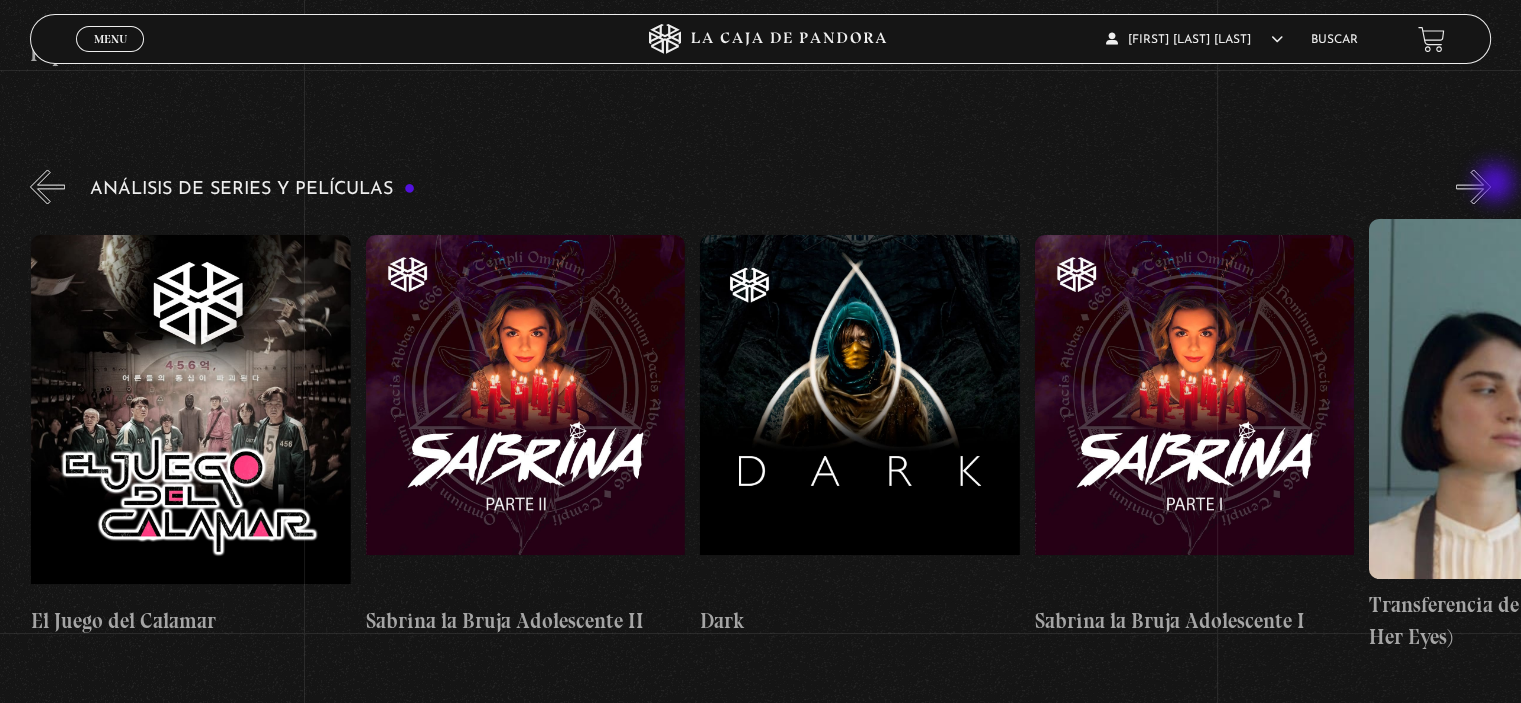 scroll, scrollTop: 0, scrollLeft: 6020, axis: horizontal 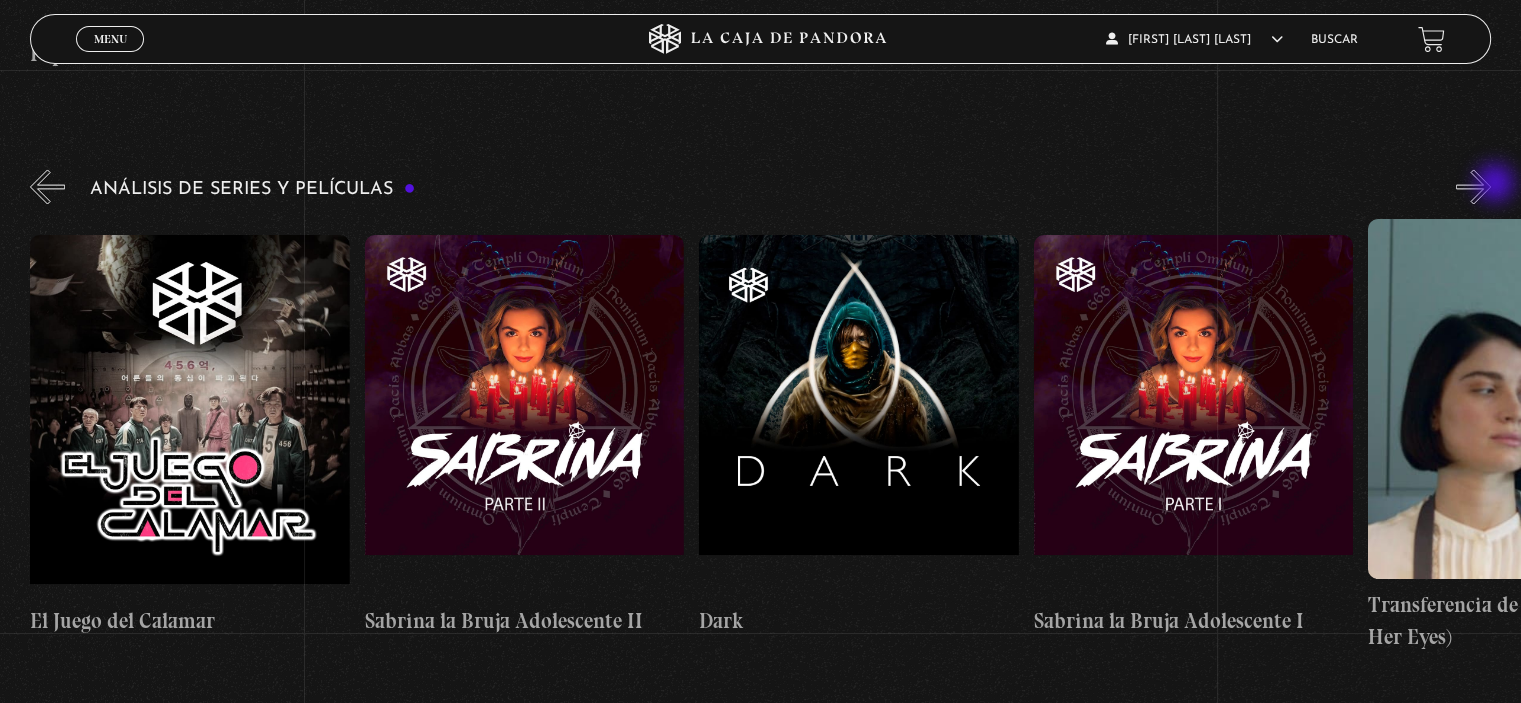 click on "»" at bounding box center (1473, 186) 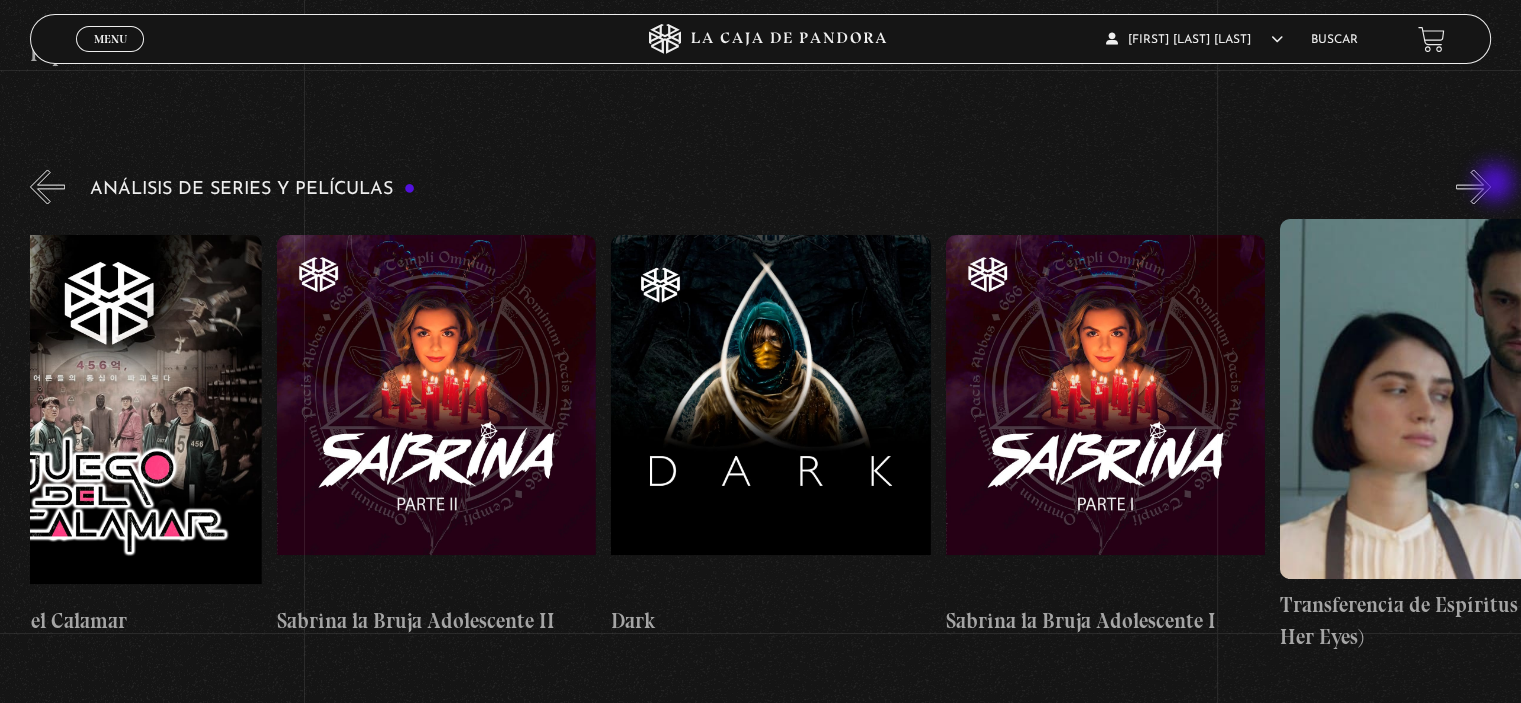 scroll, scrollTop: 0, scrollLeft: 6186, axis: horizontal 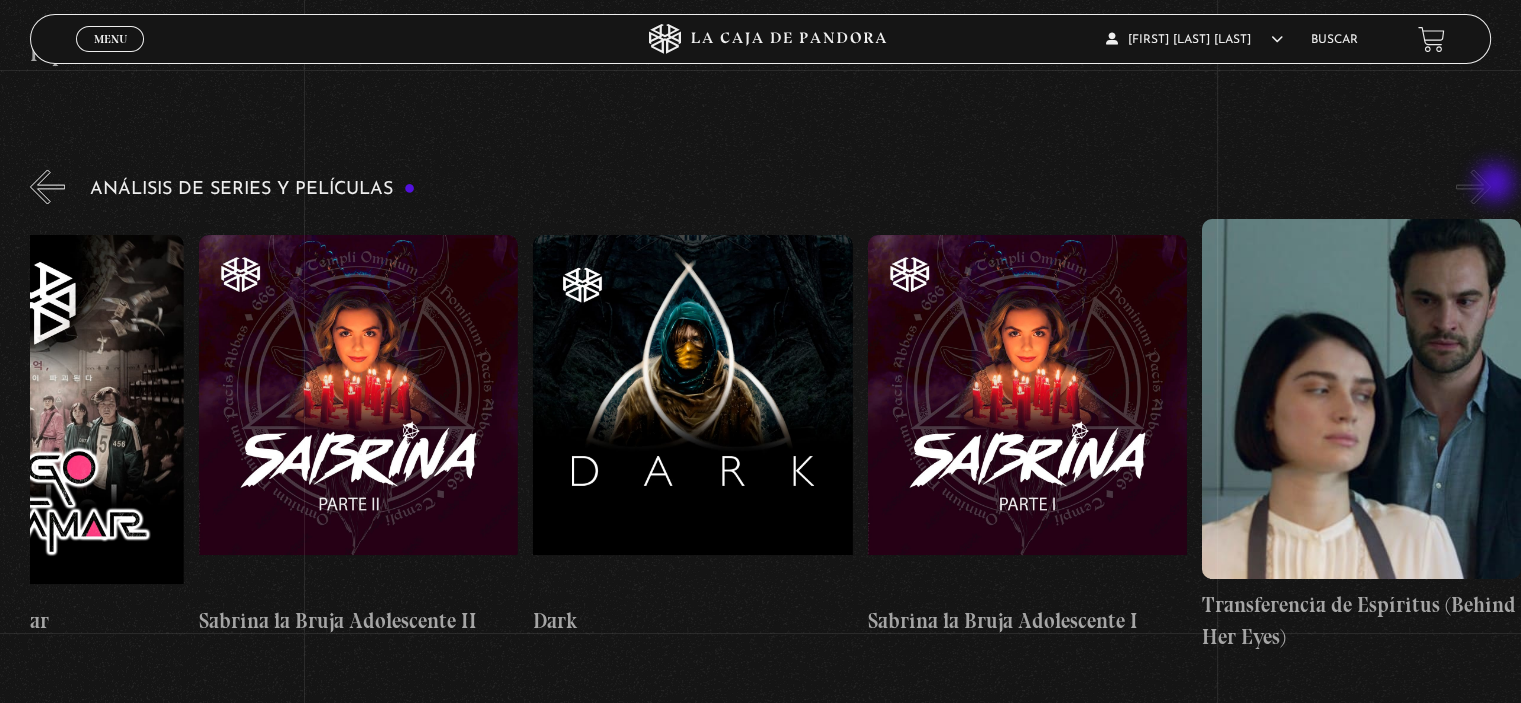 click on "»" at bounding box center (1473, 186) 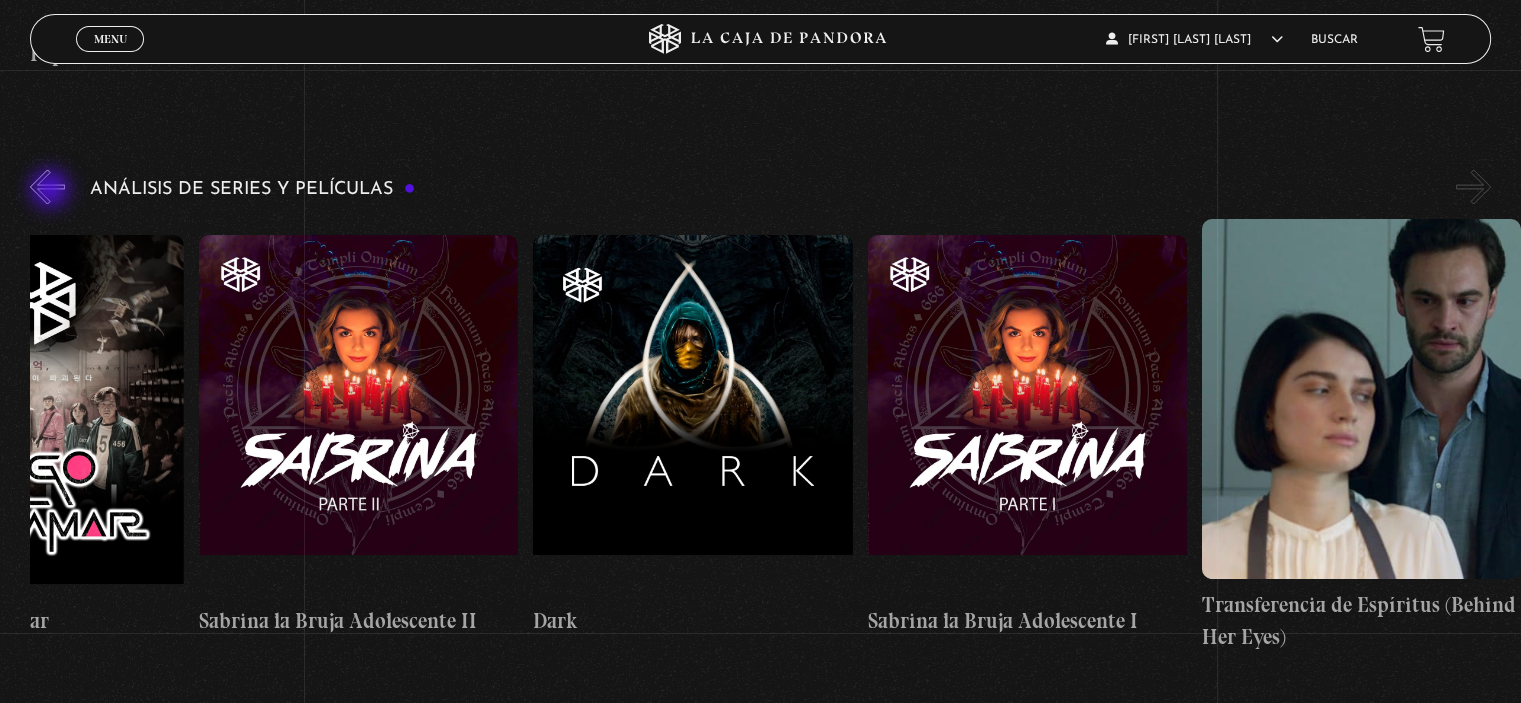 click on "«" at bounding box center (47, 186) 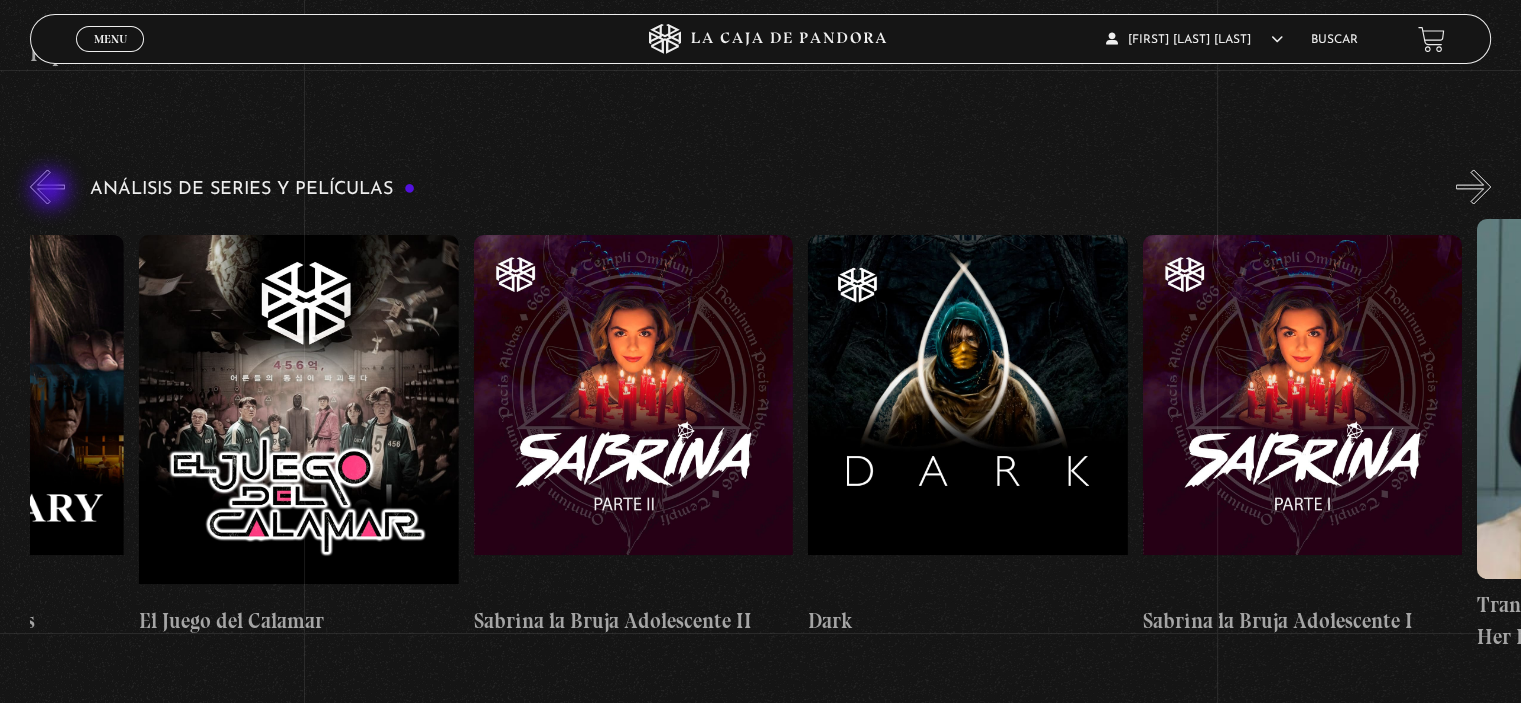 click on "«" at bounding box center [47, 186] 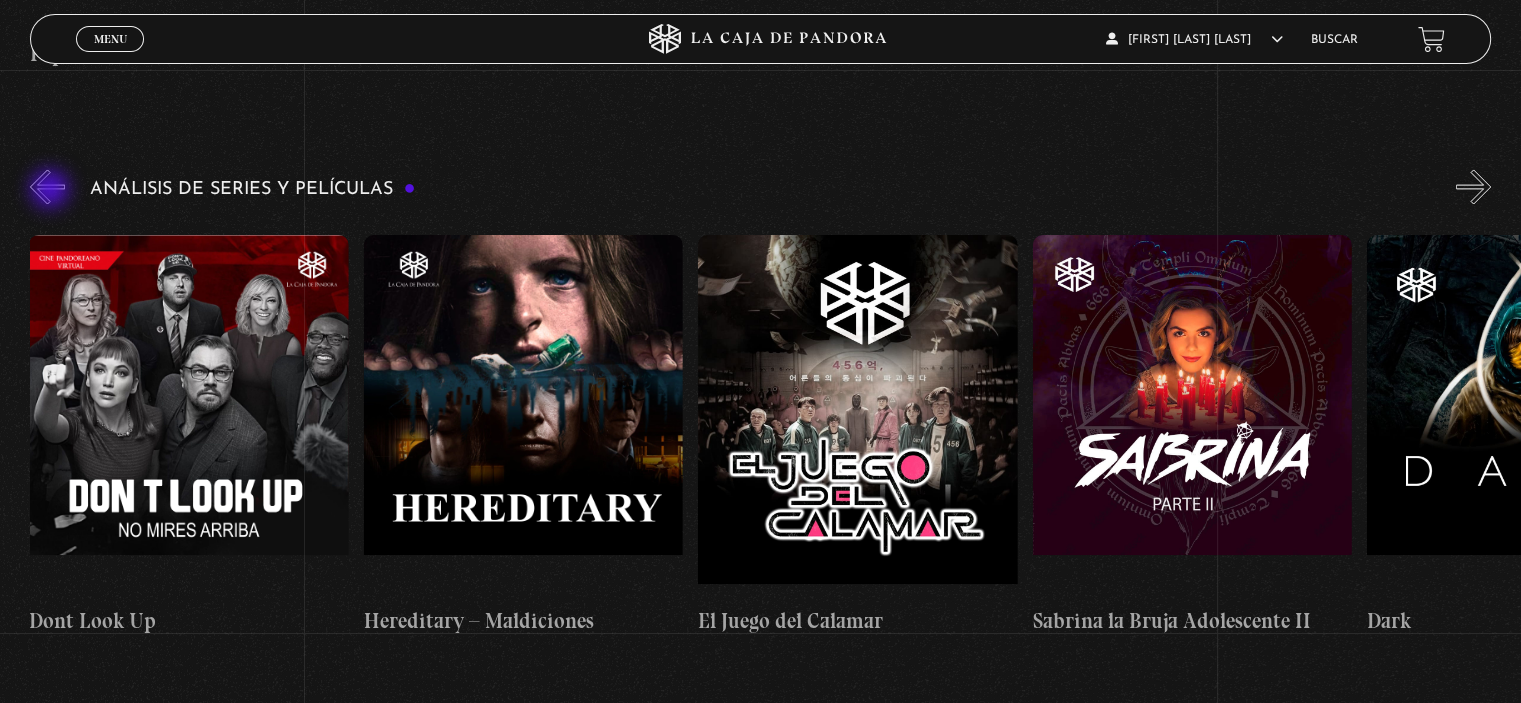 click on "«" at bounding box center (47, 186) 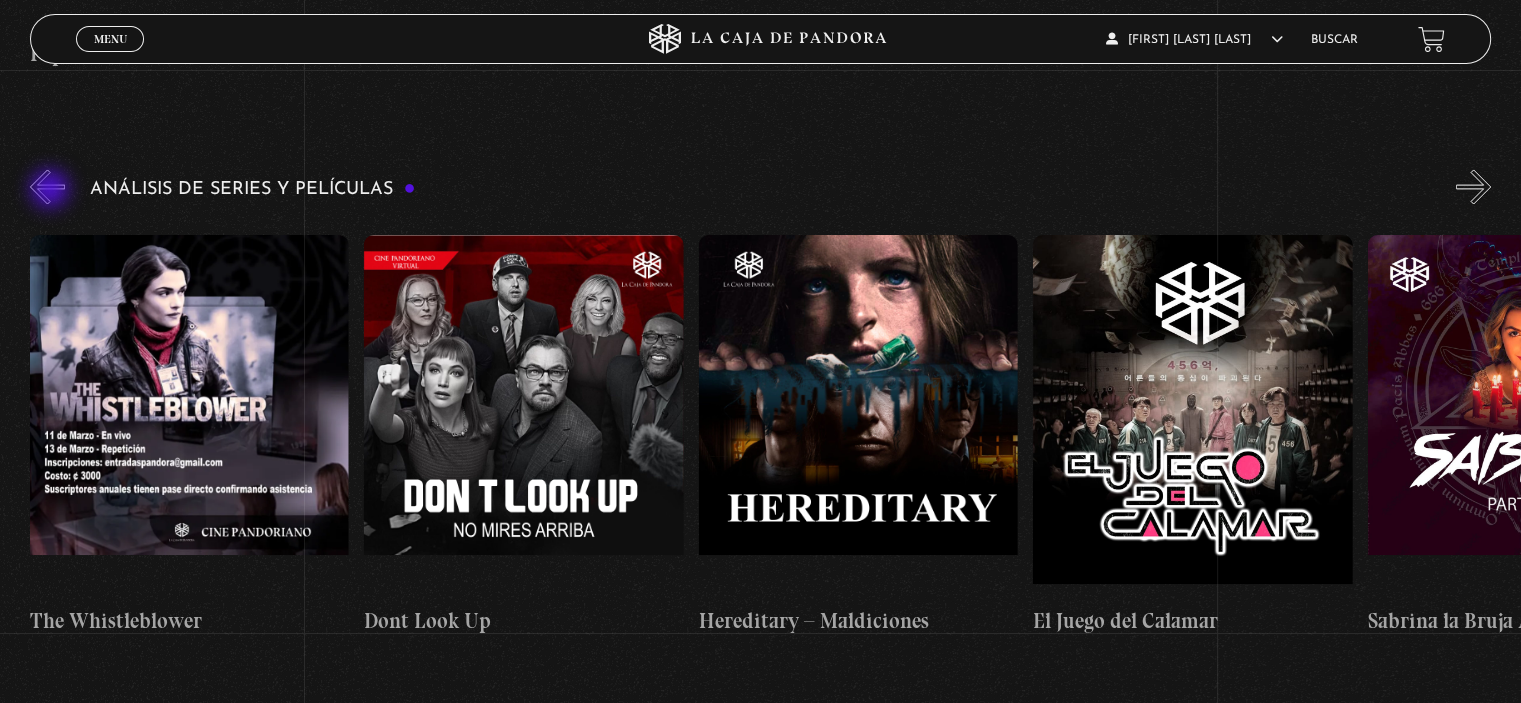 click on "«" at bounding box center [47, 186] 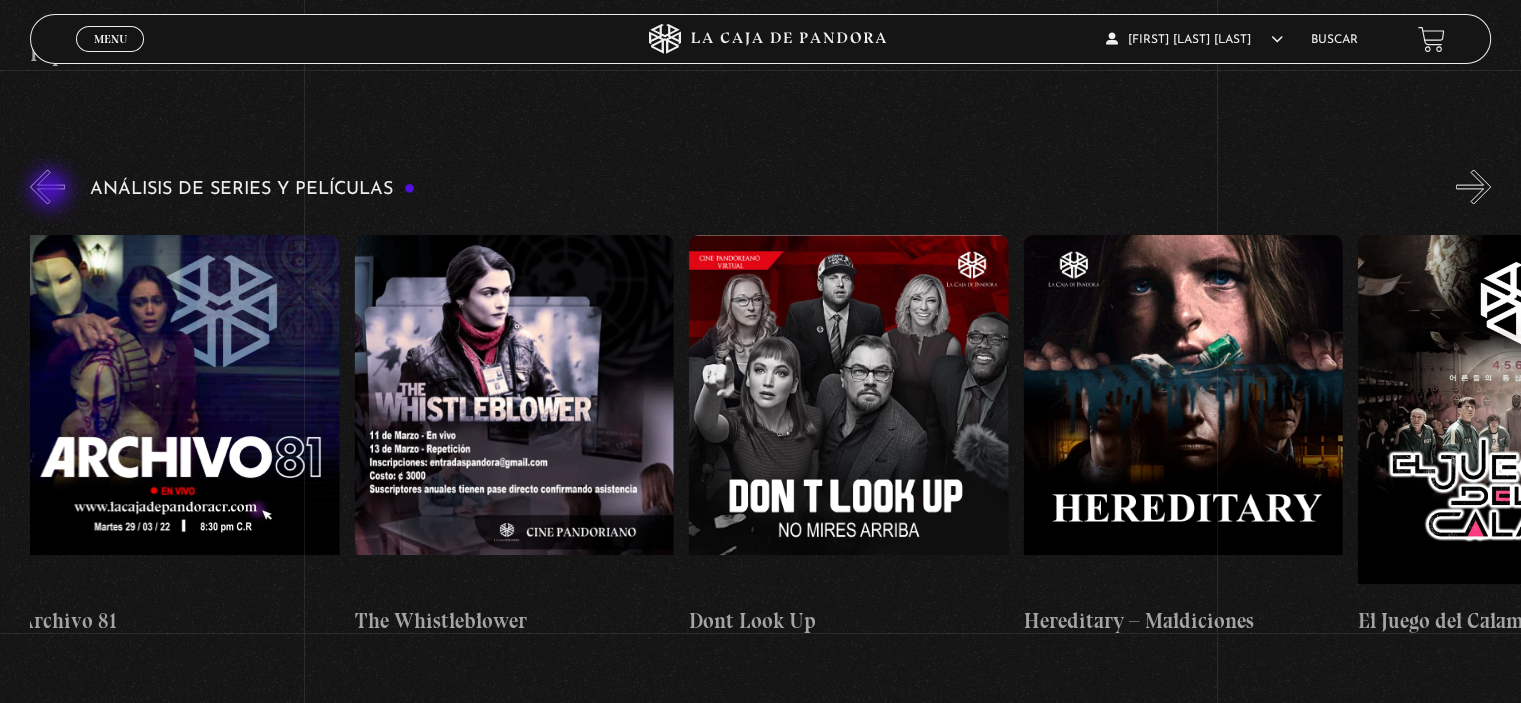 click on "«" at bounding box center [47, 186] 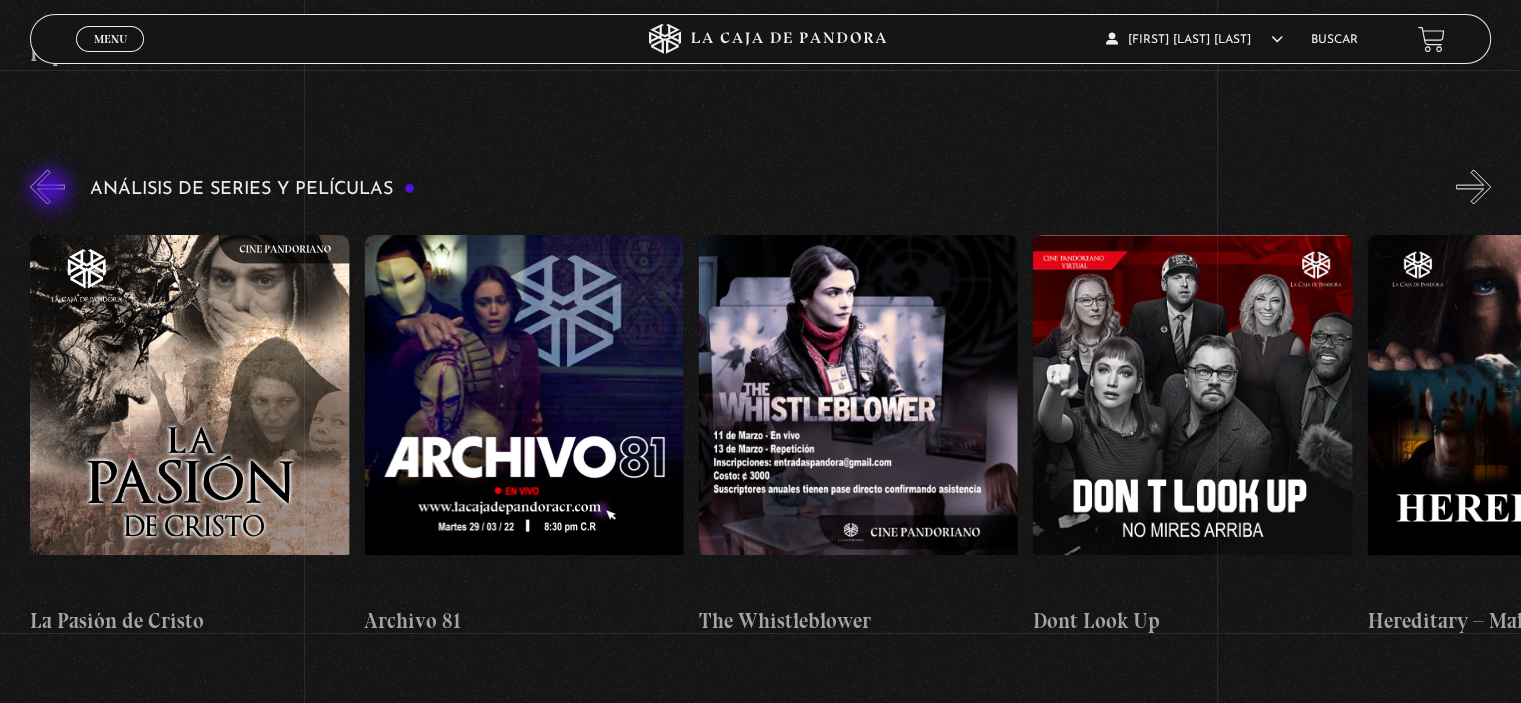 click on "«" at bounding box center (47, 186) 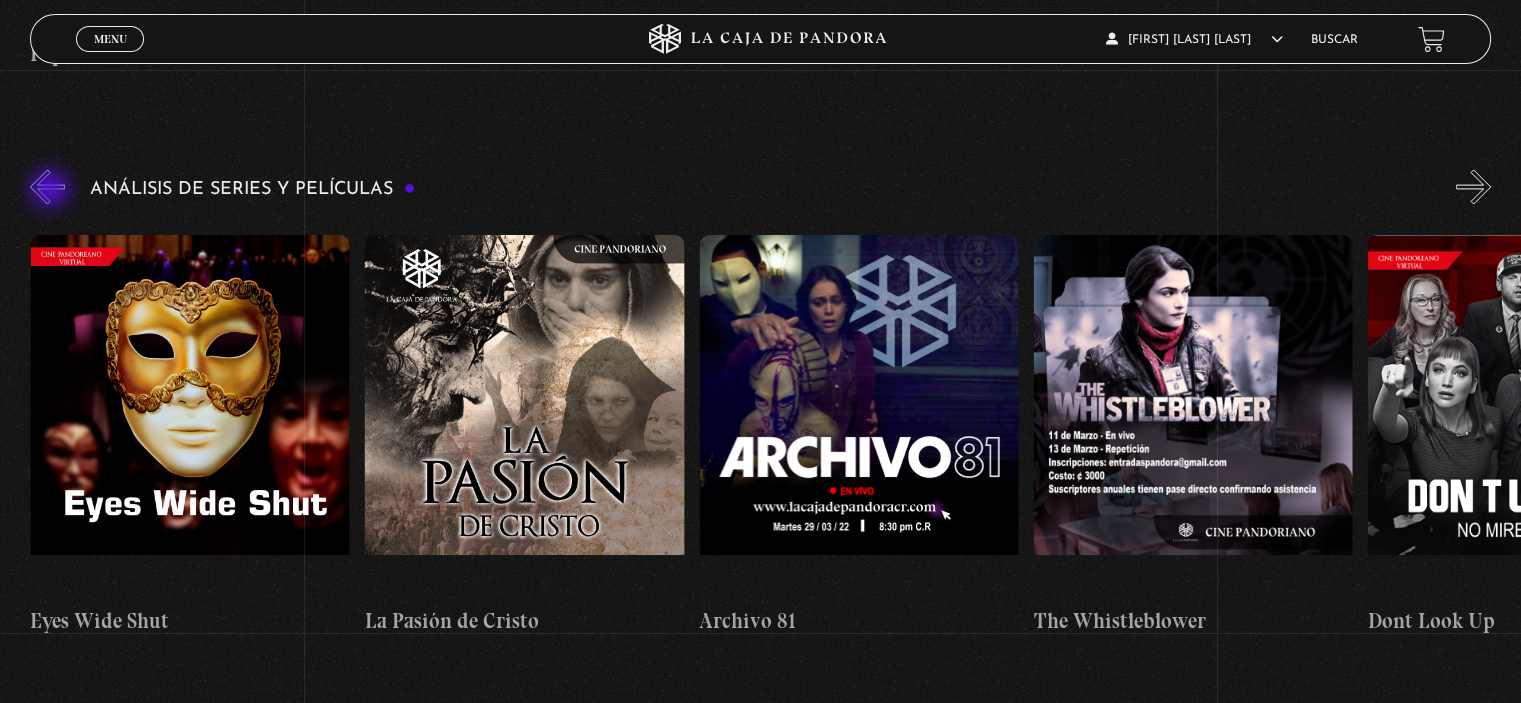 click on "«" at bounding box center (47, 186) 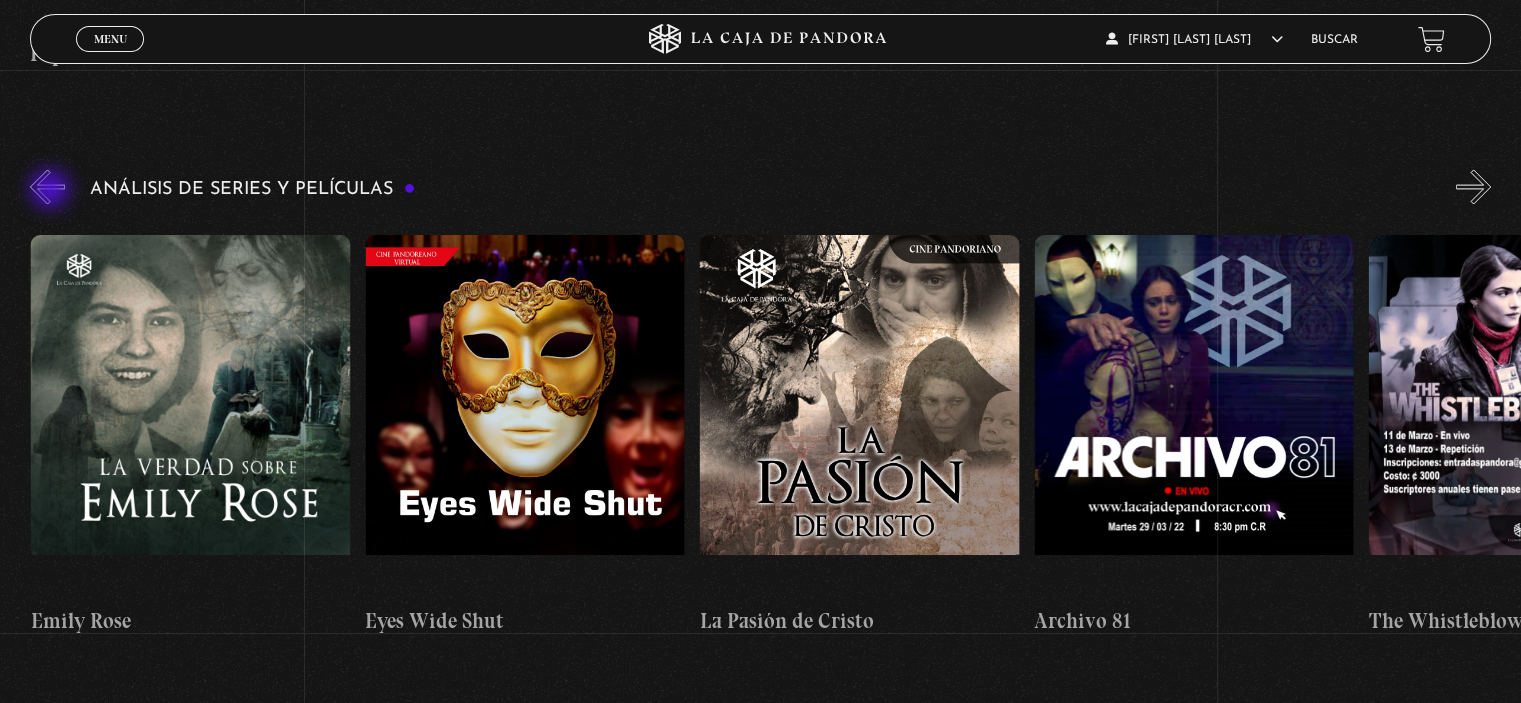 click on "«" at bounding box center [47, 186] 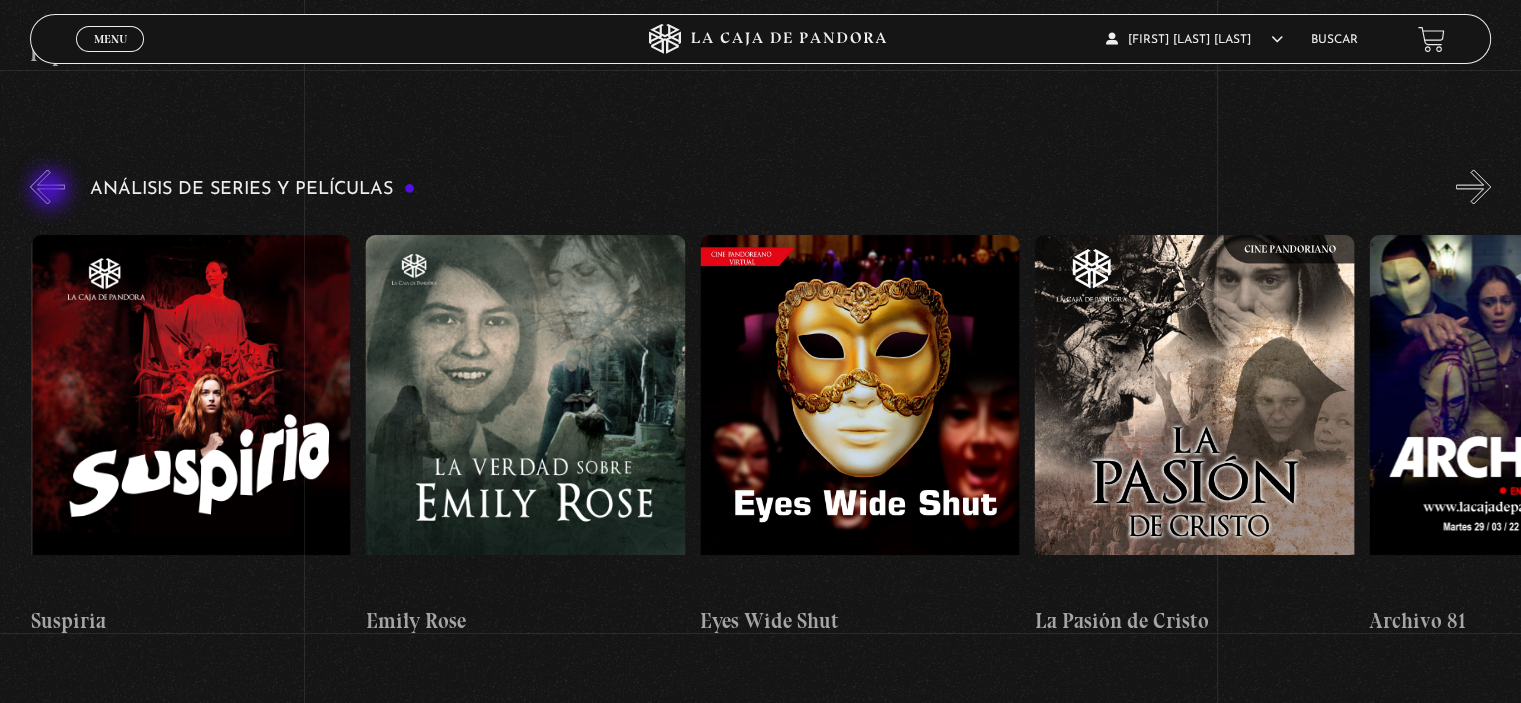 scroll, scrollTop: 0, scrollLeft: 3344, axis: horizontal 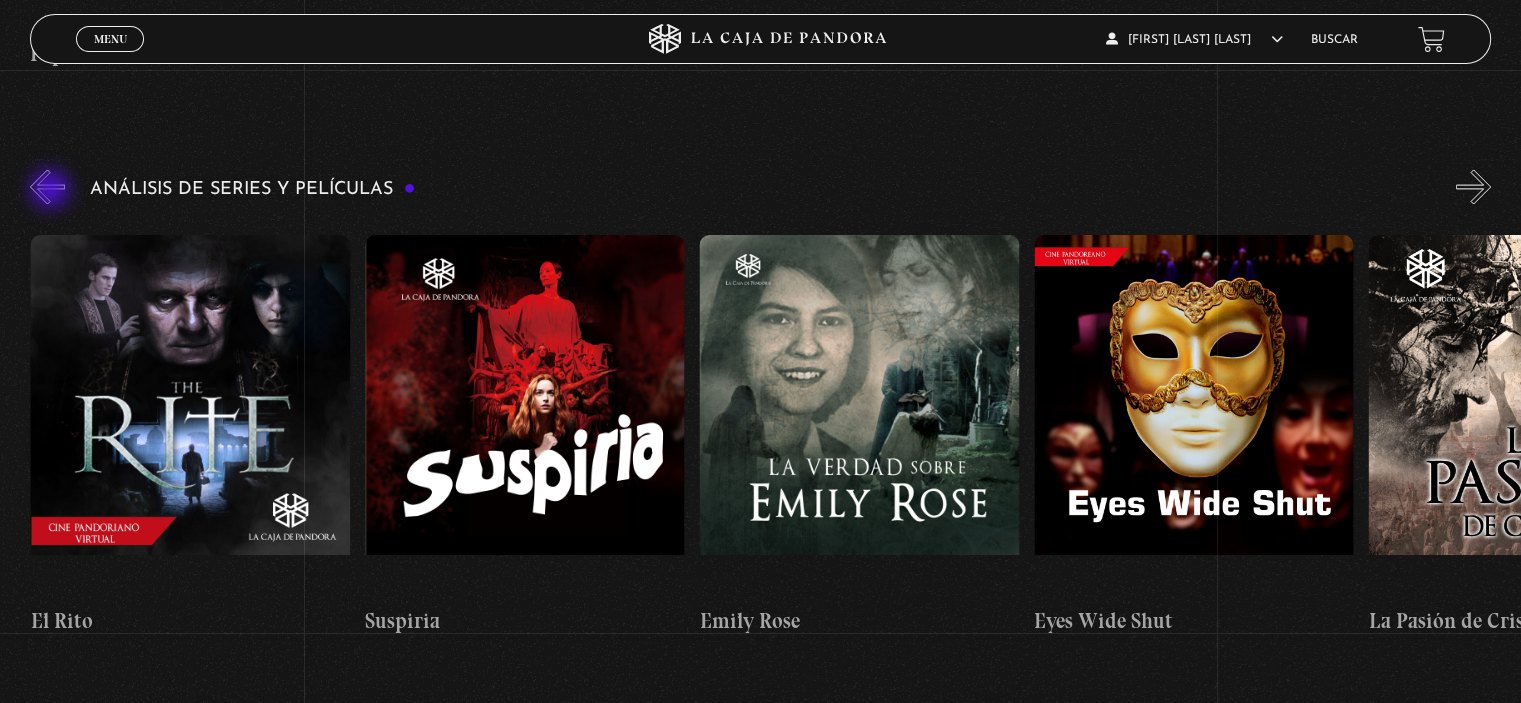 click on "«" at bounding box center [47, 186] 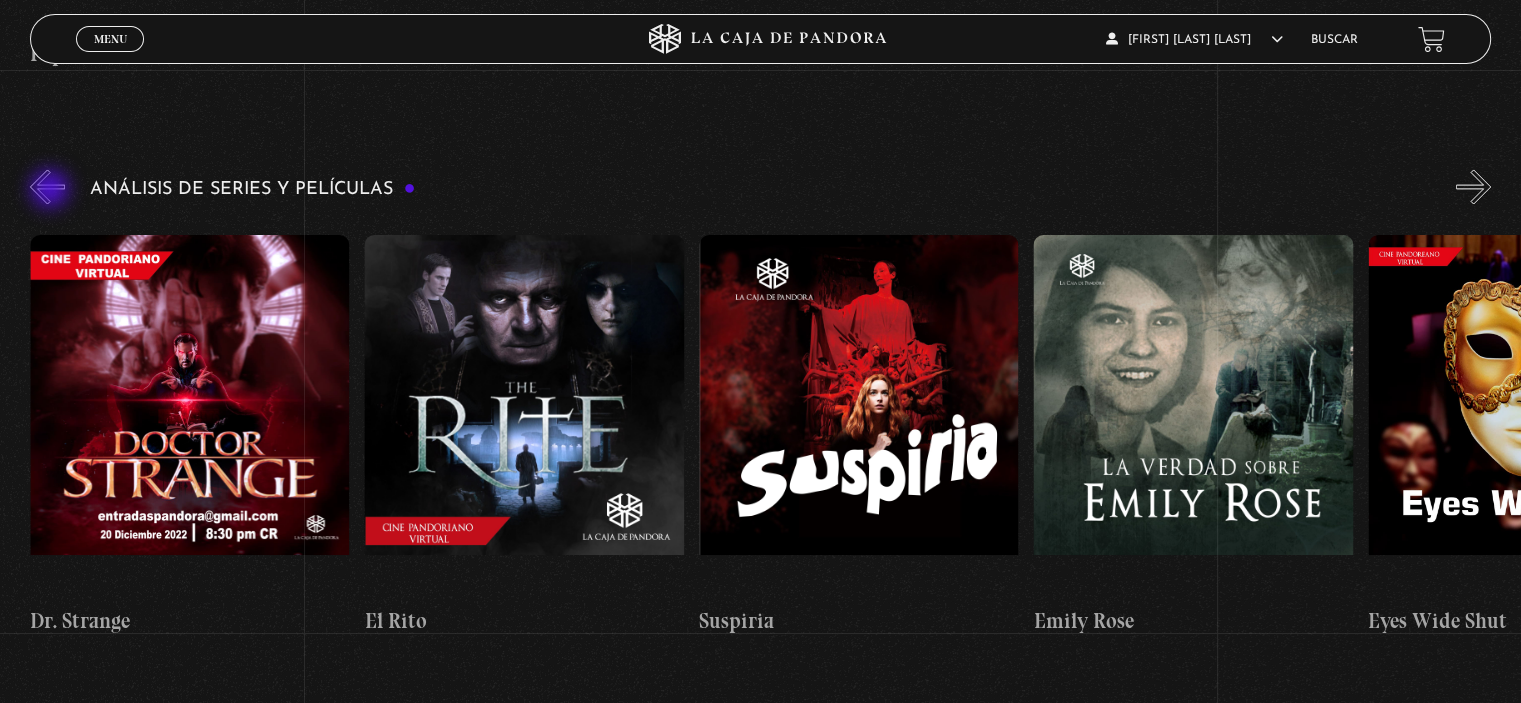 scroll, scrollTop: 0, scrollLeft: 2675, axis: horizontal 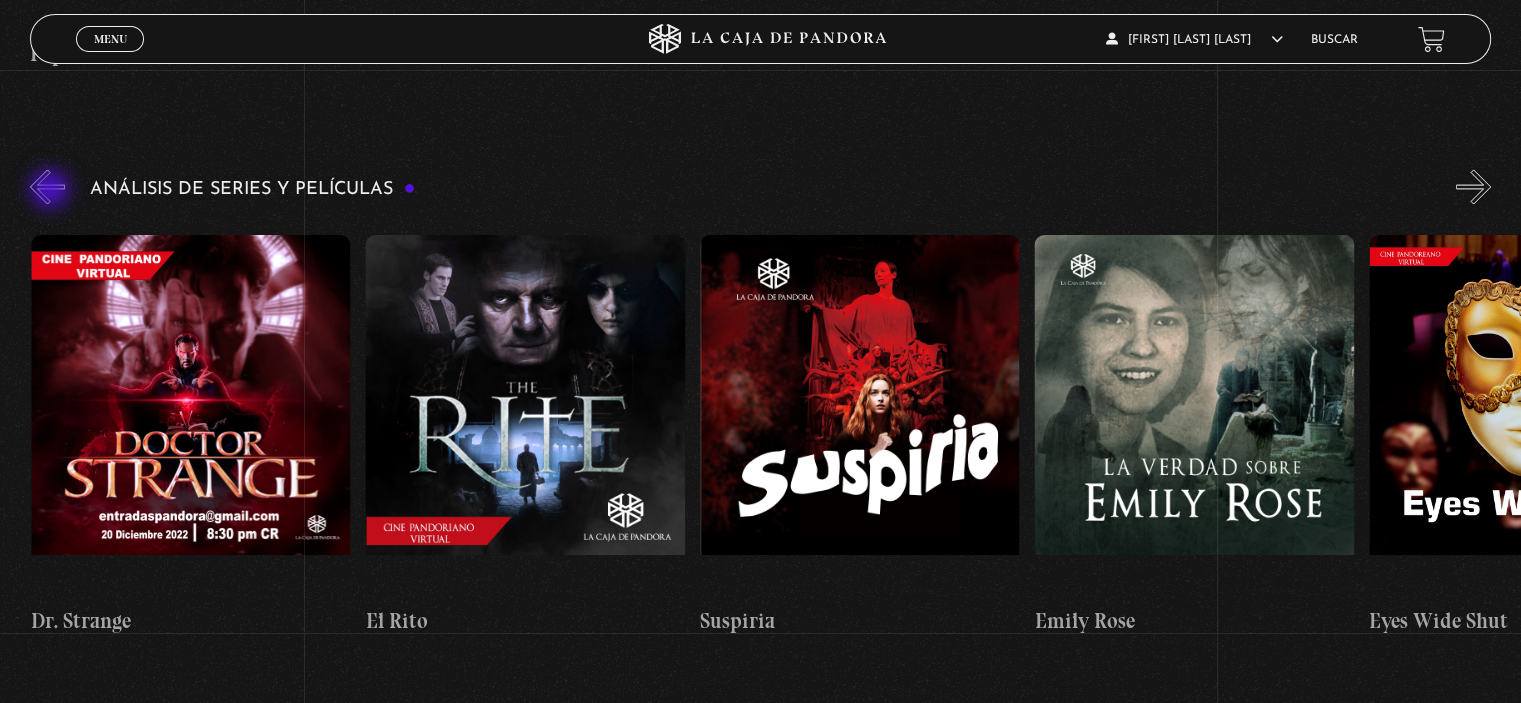 click on "«" at bounding box center (47, 186) 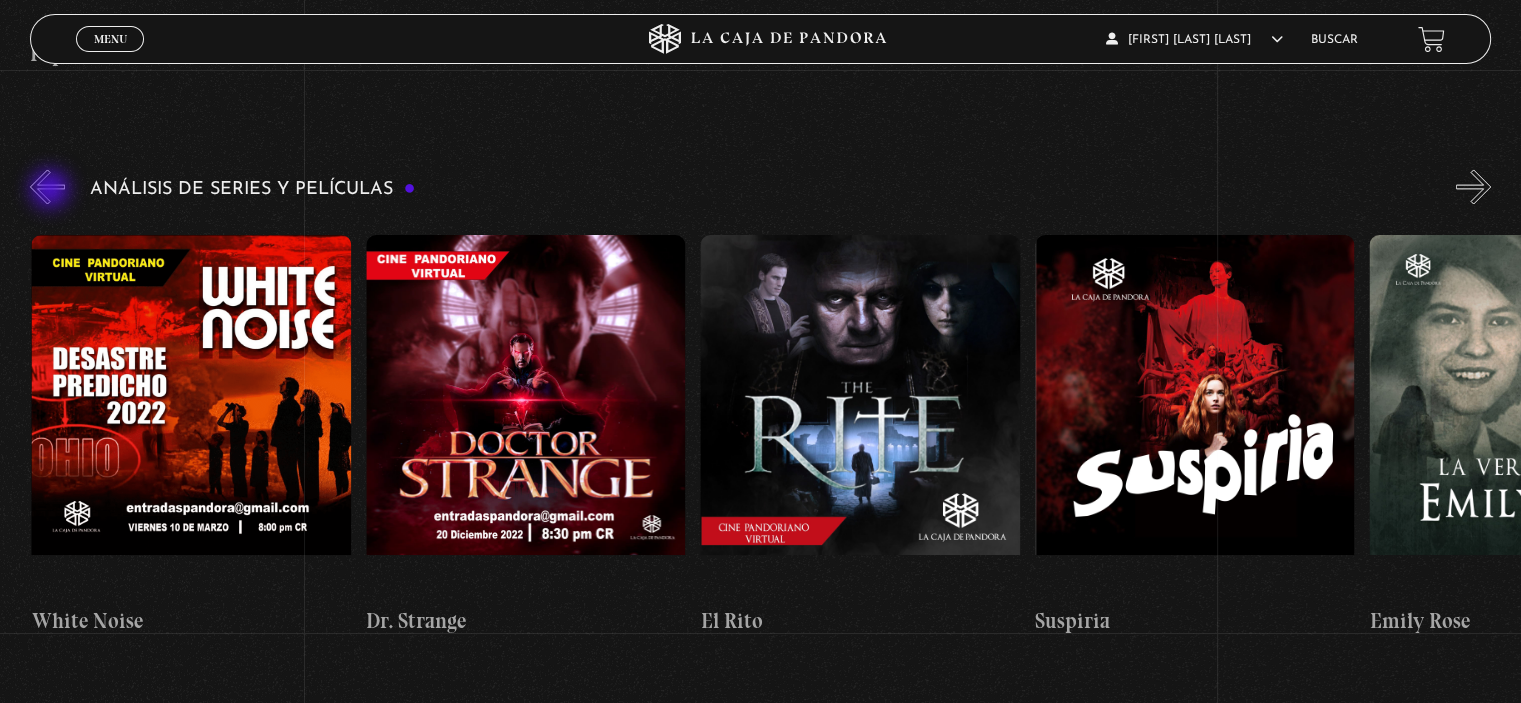 click on "«" at bounding box center (47, 186) 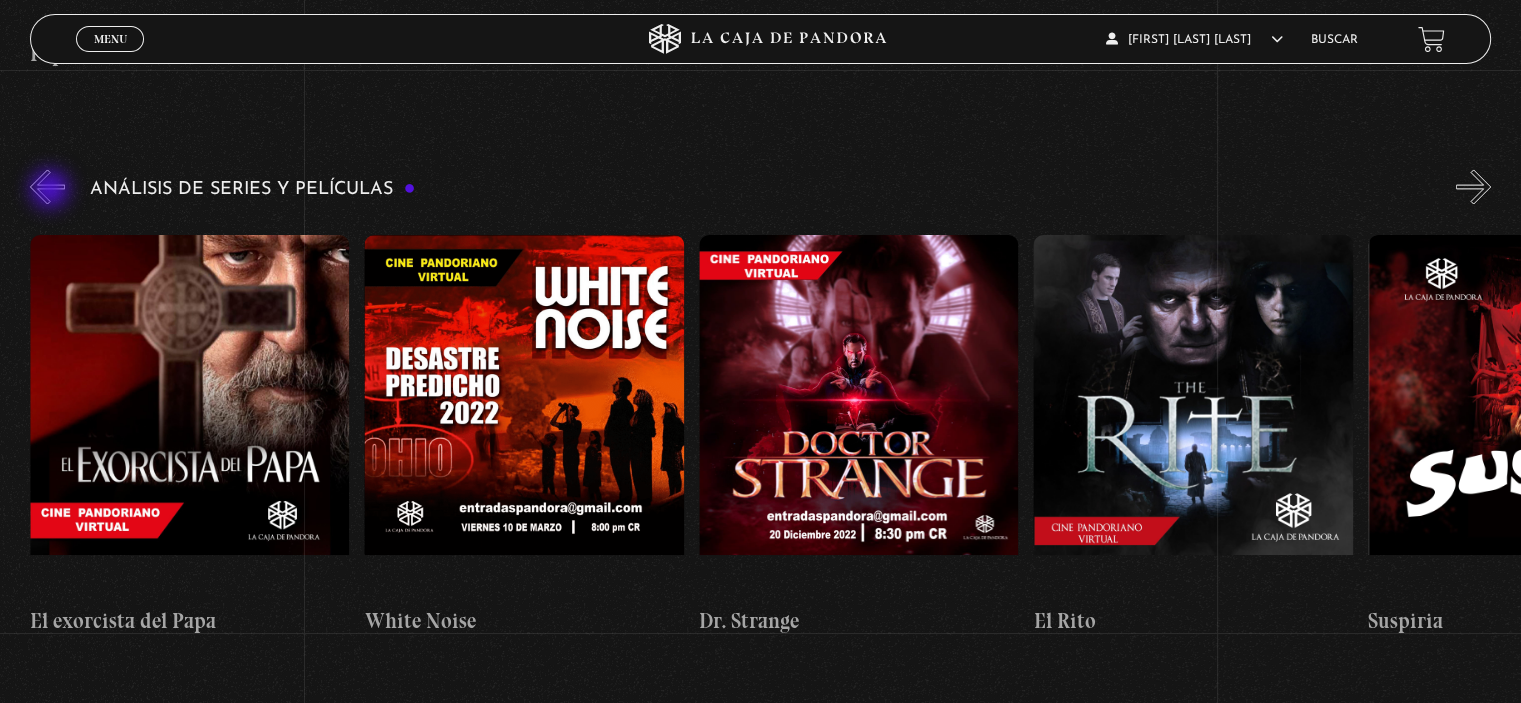 scroll, scrollTop: 0, scrollLeft: 2006, axis: horizontal 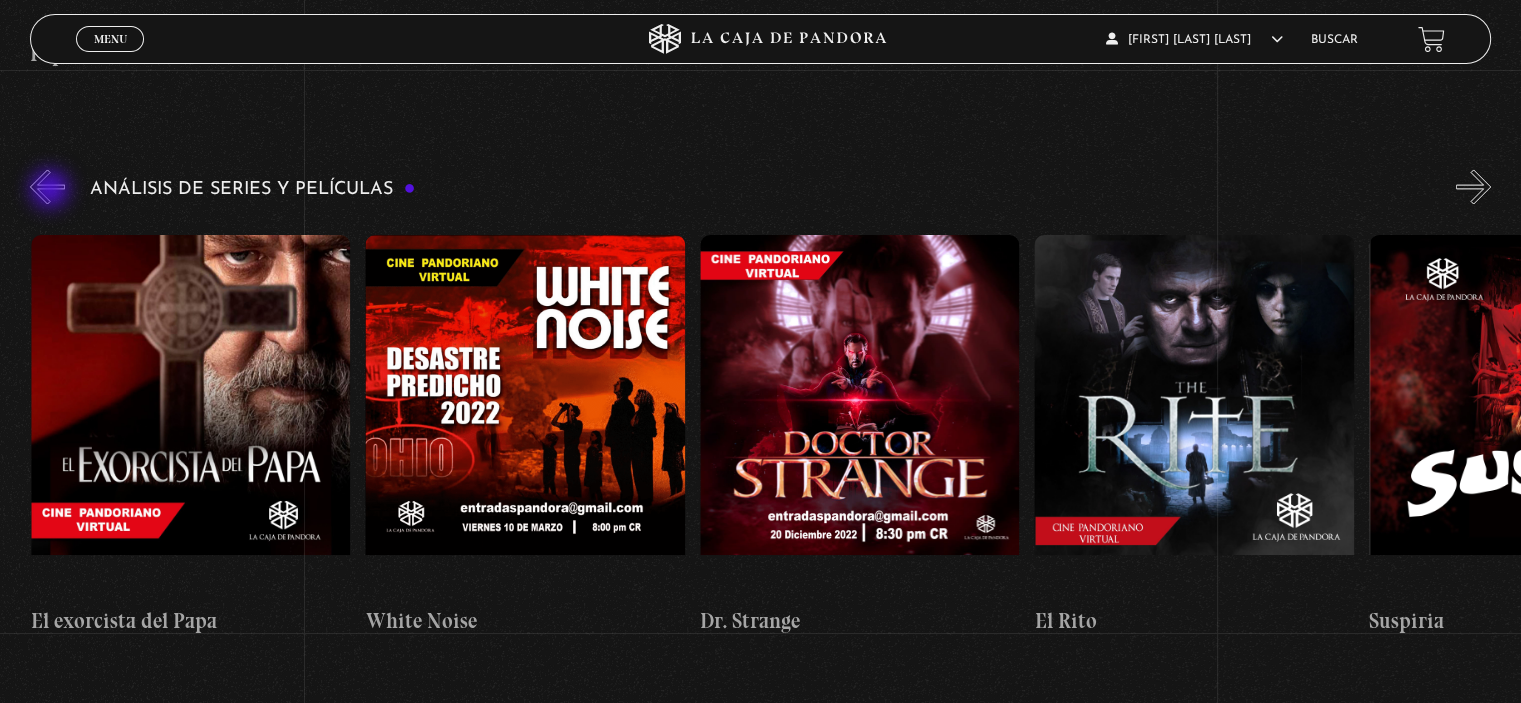 click on "«" at bounding box center (47, 186) 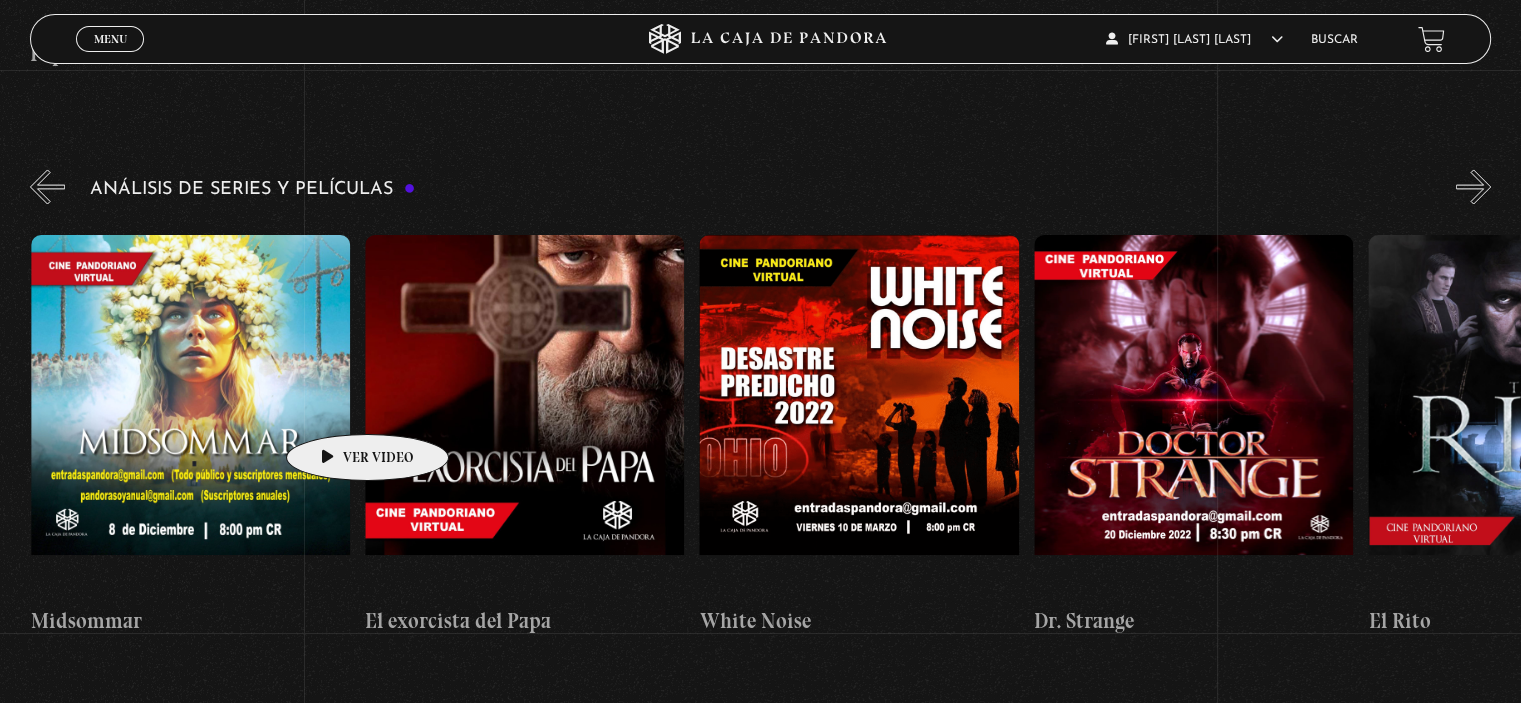 scroll, scrollTop: 0, scrollLeft: 1672, axis: horizontal 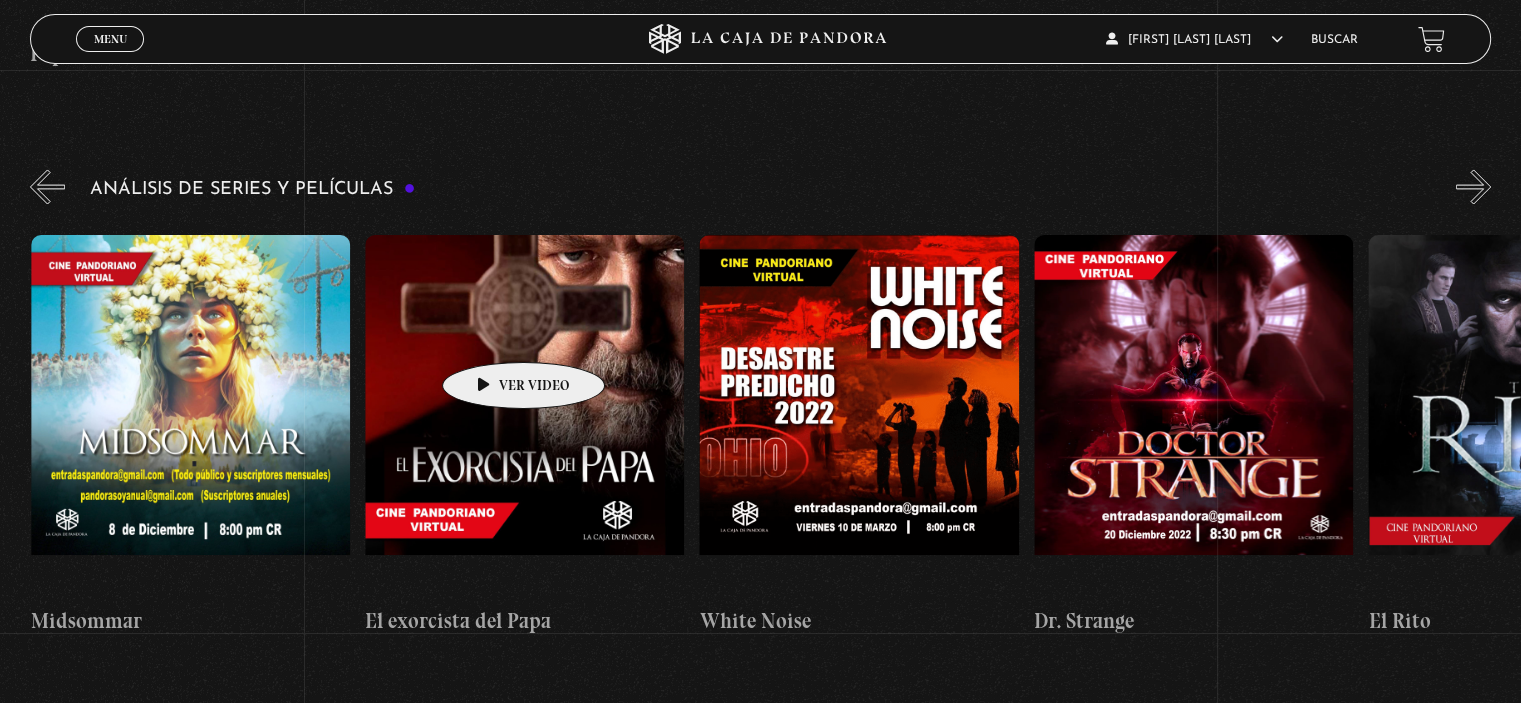 click at bounding box center [524, 415] 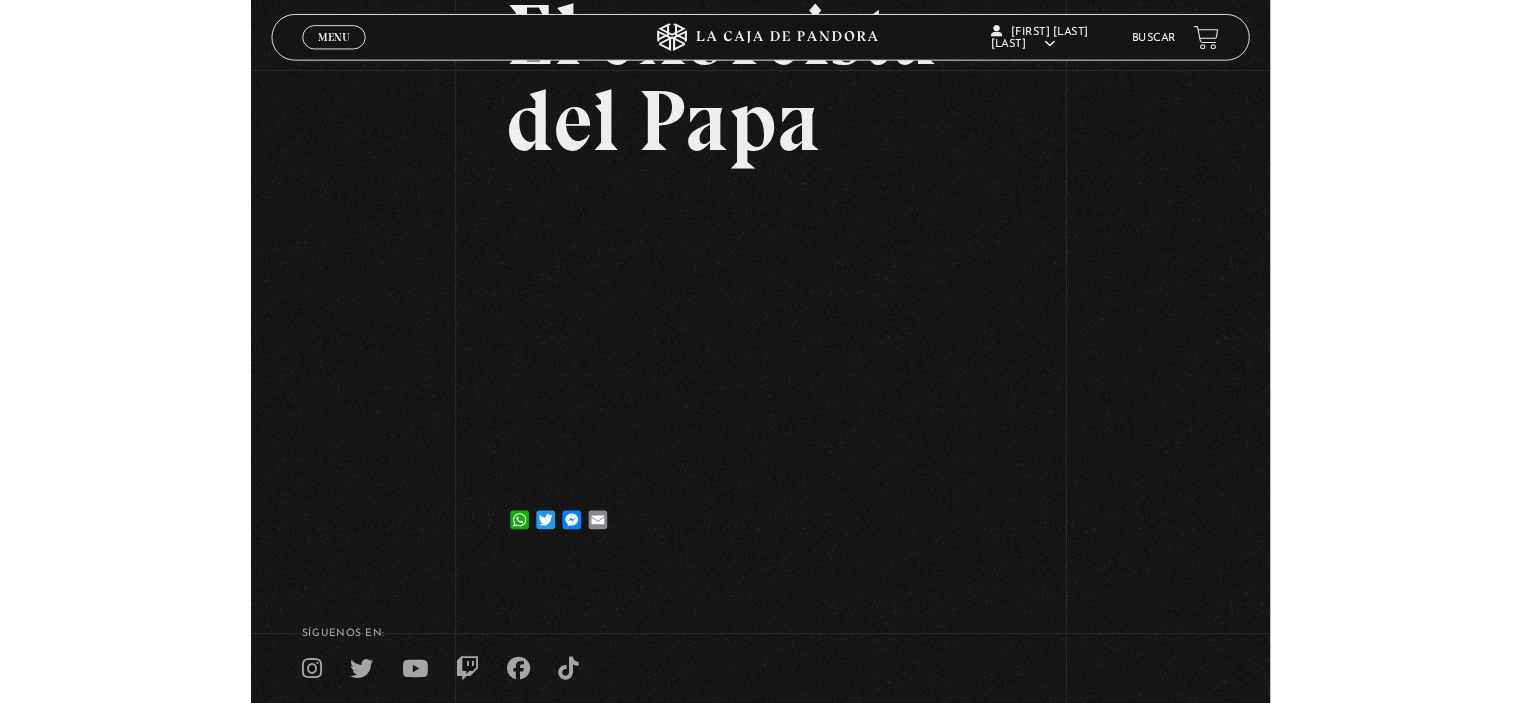 scroll, scrollTop: 200, scrollLeft: 0, axis: vertical 